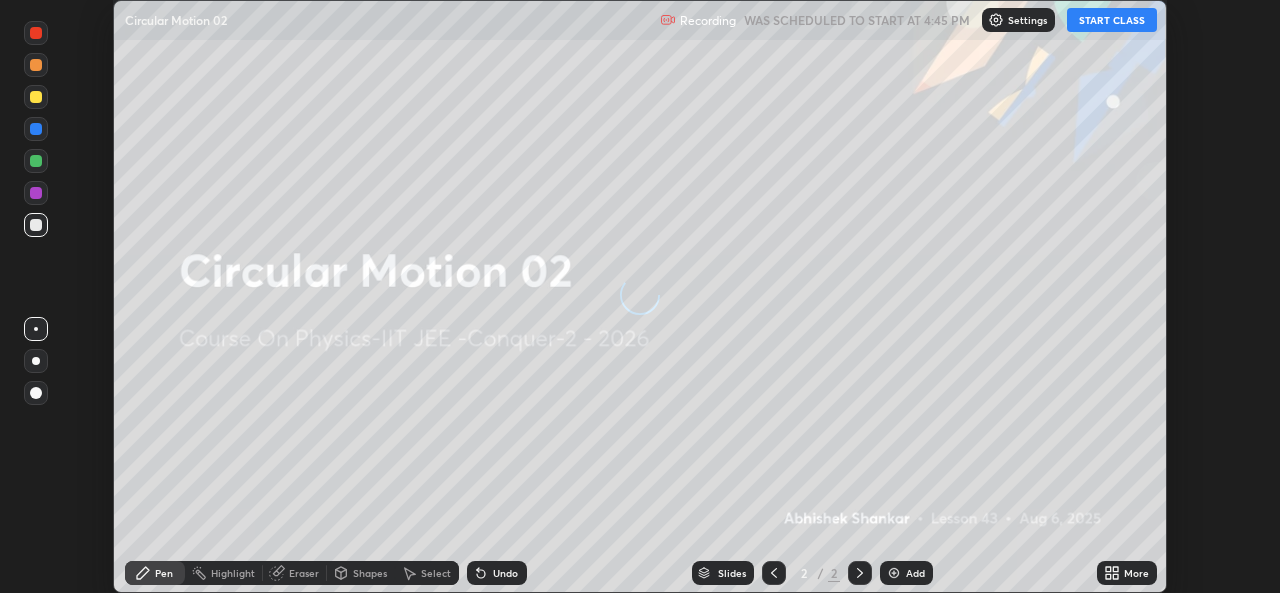 scroll, scrollTop: 0, scrollLeft: 0, axis: both 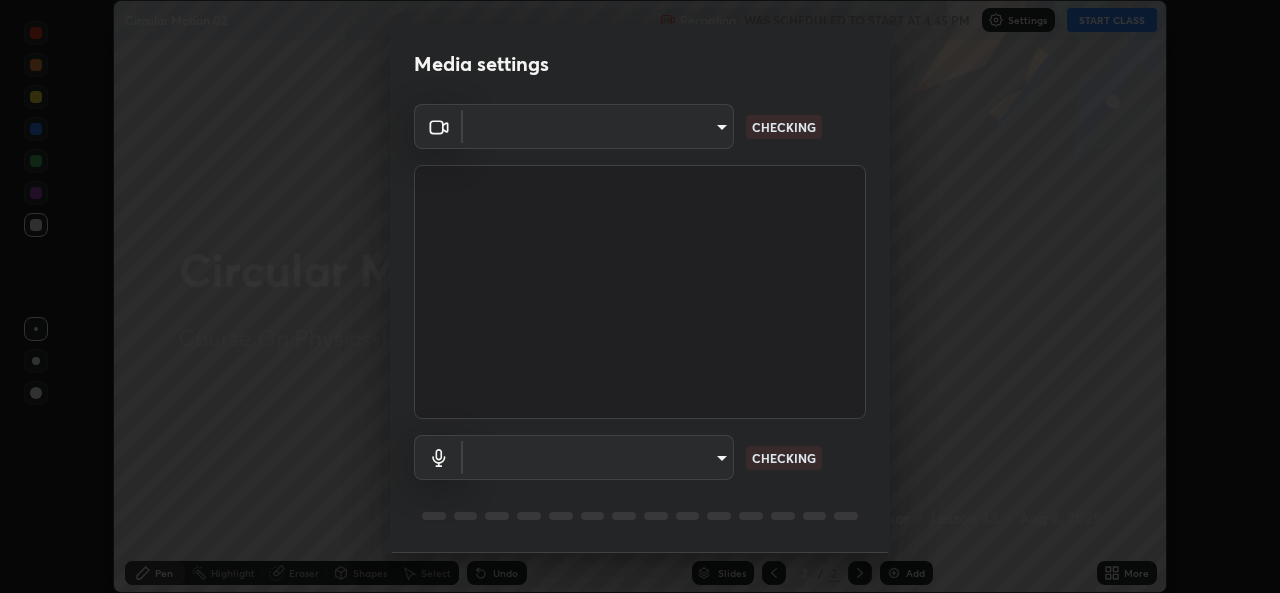 type on "05e0618f62b054dcc40553c7fbd7031c96524e68235480b96fb1515208e4dd7f" 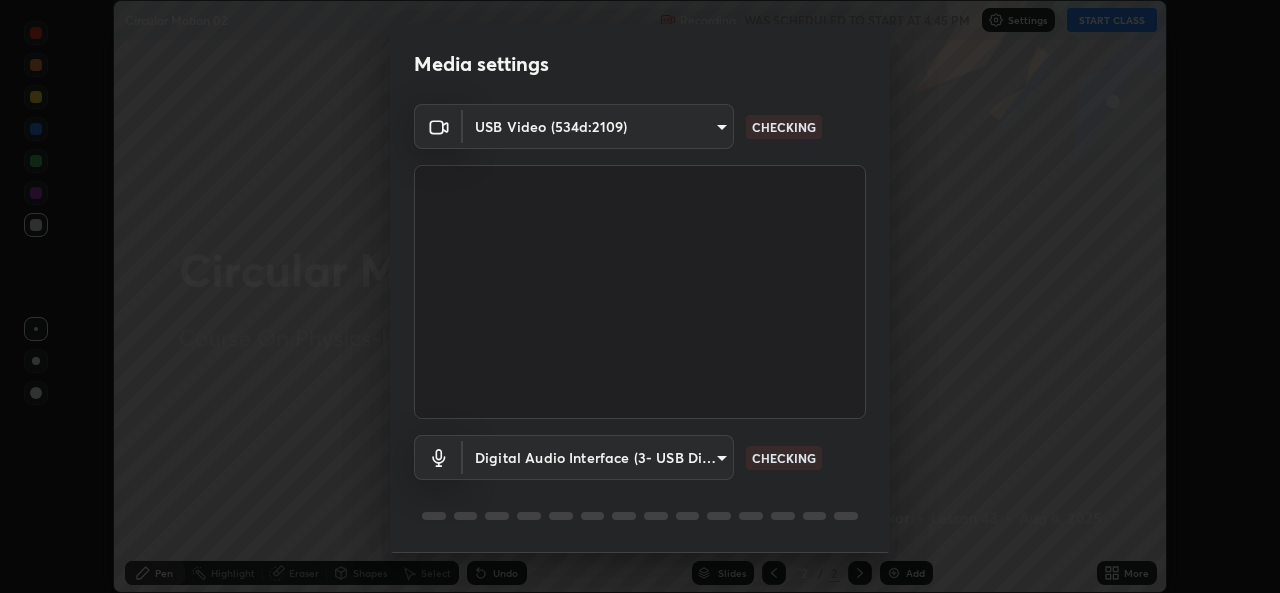 click on "Erase all Circular Motion 02 Recording WAS SCHEDULED TO START AT  4:45 PM Settings START CLASS Setting up your live class Circular Motion 02 • L43 of Course On Physics-IIT JEE -Conquer-2 - 2026 [FIRST] [LAST] Pen Highlight Eraser Shapes Select Undo Slides 2 / 2 Add More No doubts shared Encourage your learners to ask a doubt for better clarity Report an issue Reason for reporting Buffering Chat not working Audio - Video sync issue Educator video quality low ​ Attach an image Report" at bounding box center (640, 296) 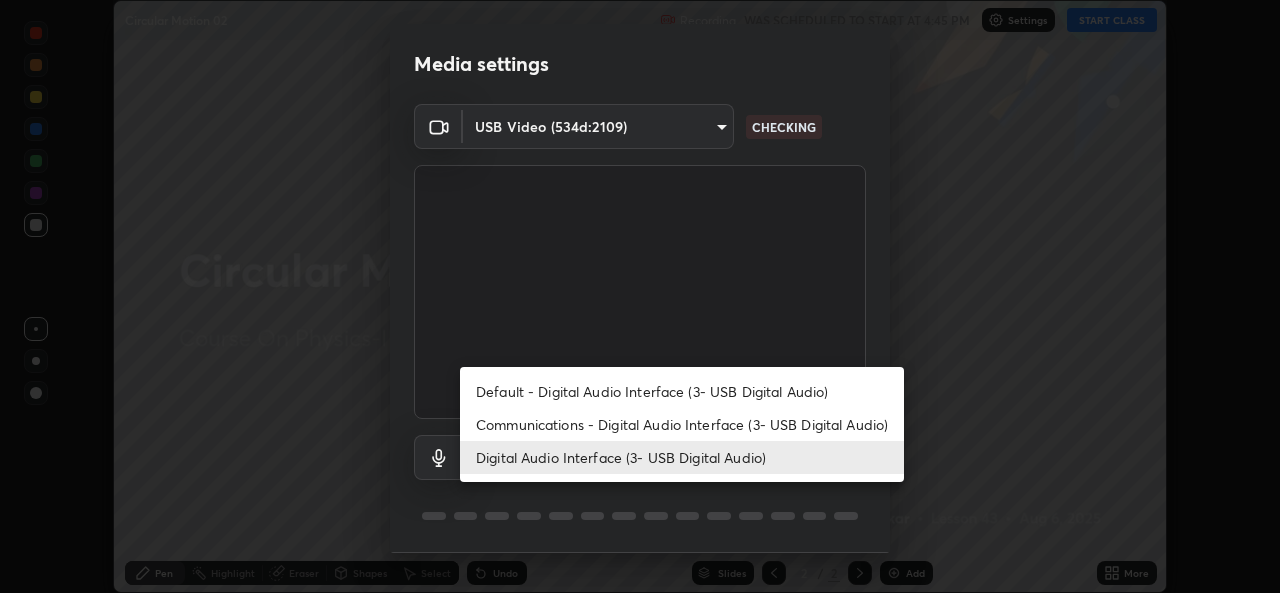 click on "Communications - Digital Audio Interface (3- USB Digital Audio)" at bounding box center [682, 424] 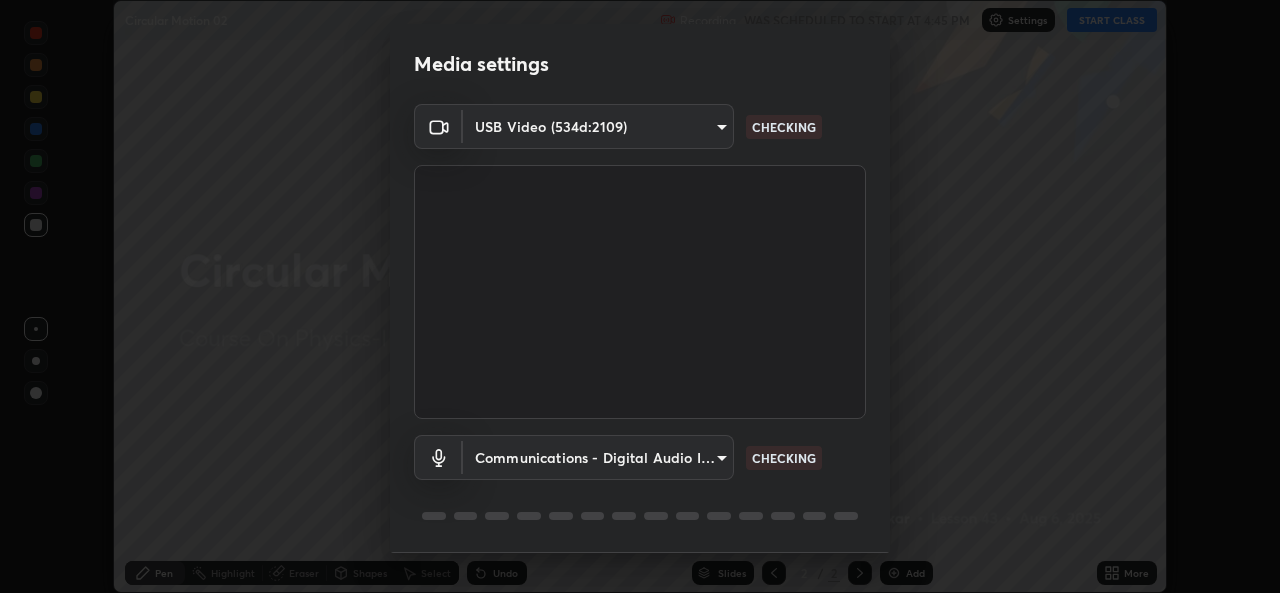 click on "Erase all Circular Motion 02 Recording WAS SCHEDULED TO START AT  4:45 PM Settings START CLASS Setting up your live class Circular Motion 02 • L43 of Course On Physics-IIT JEE -Conquer-2 - 2026 [FIRST] [LAST] Pen Highlight Eraser Shapes Select Undo Slides 2 / 2 Add More No doubts shared Encourage your learners to ask a doubt for better clarity Report an issue Reason for reporting Buffering Chat not working Audio - Video sync issue Educator video quality low ​ Attach an image Report Media settings USB Video (534d:2109) 05e0618f62b054dcc40553c7fbd7031c96524e68235480b96fb1515208e4dd7f CHECKING Communications - Digital Audio Interface (3- USB Digital Audio) communications CHECKING 1 / 5 Next" at bounding box center [640, 296] 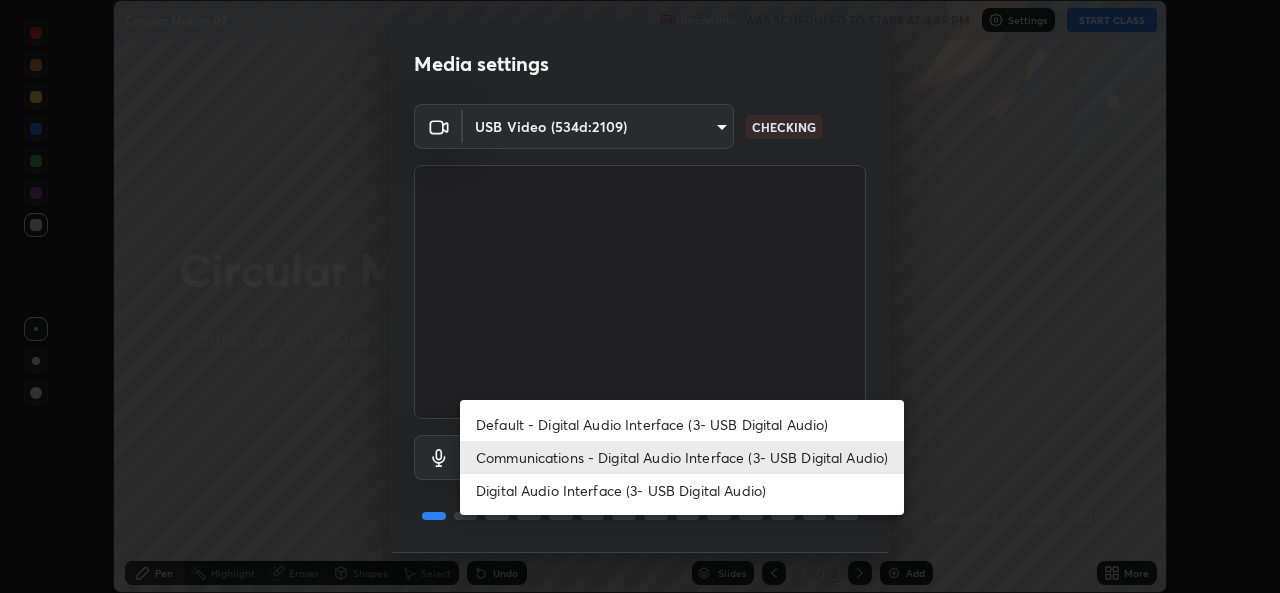 click on "Digital Audio Interface (3- USB Digital Audio)" at bounding box center [682, 490] 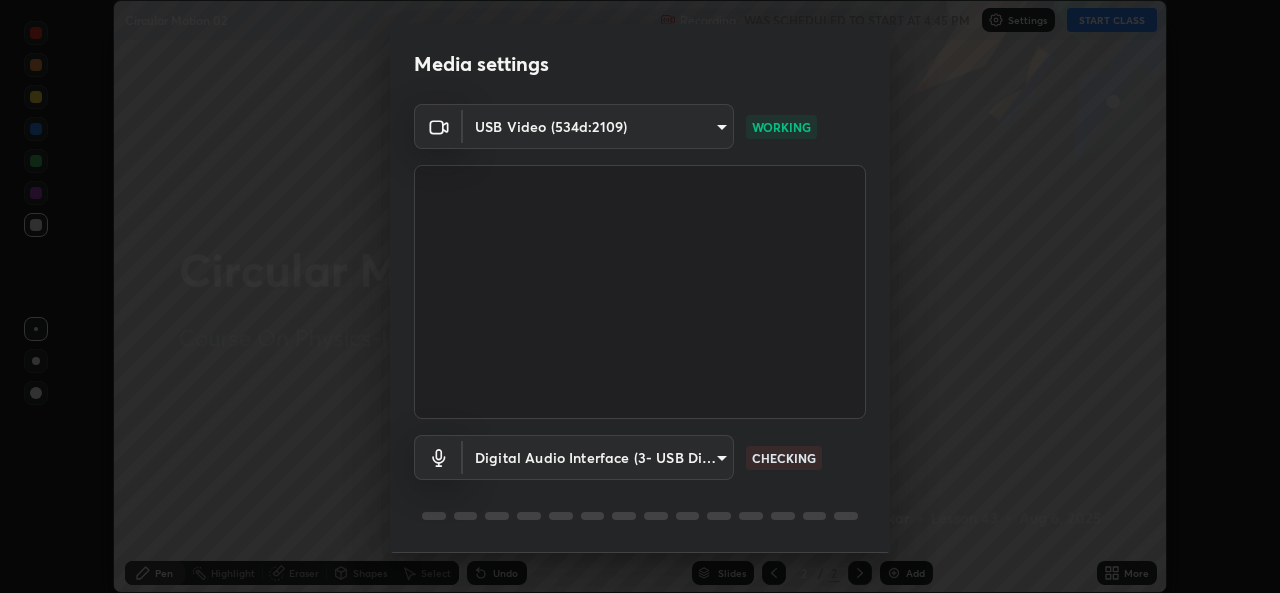 scroll, scrollTop: 63, scrollLeft: 0, axis: vertical 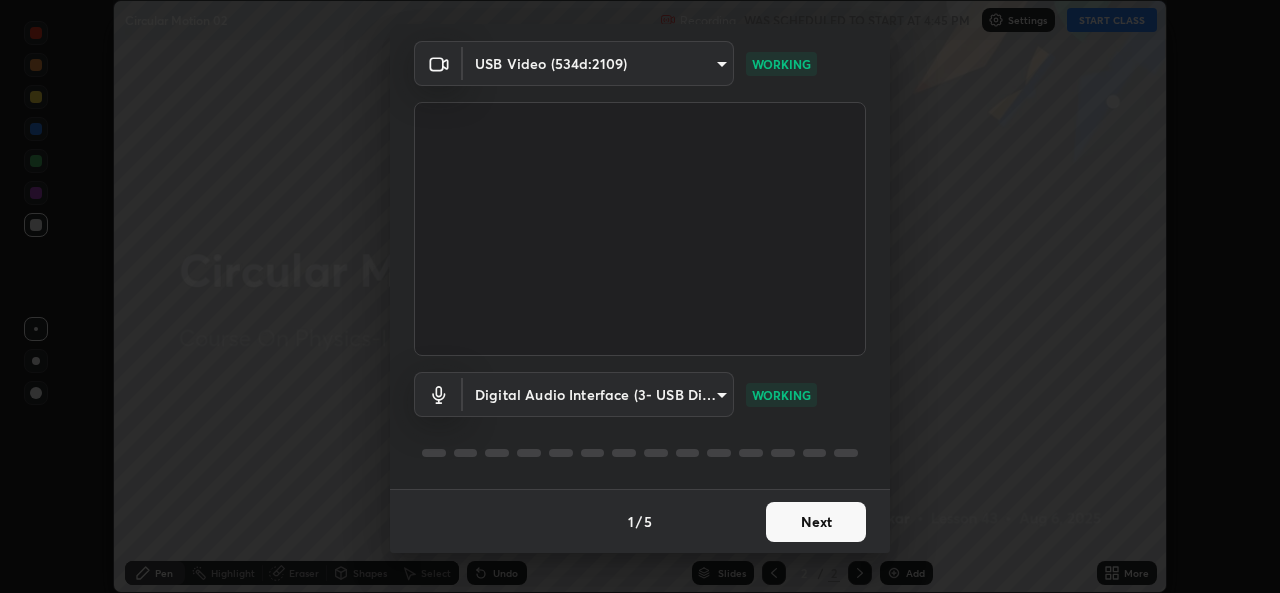 click on "Next" at bounding box center [816, 522] 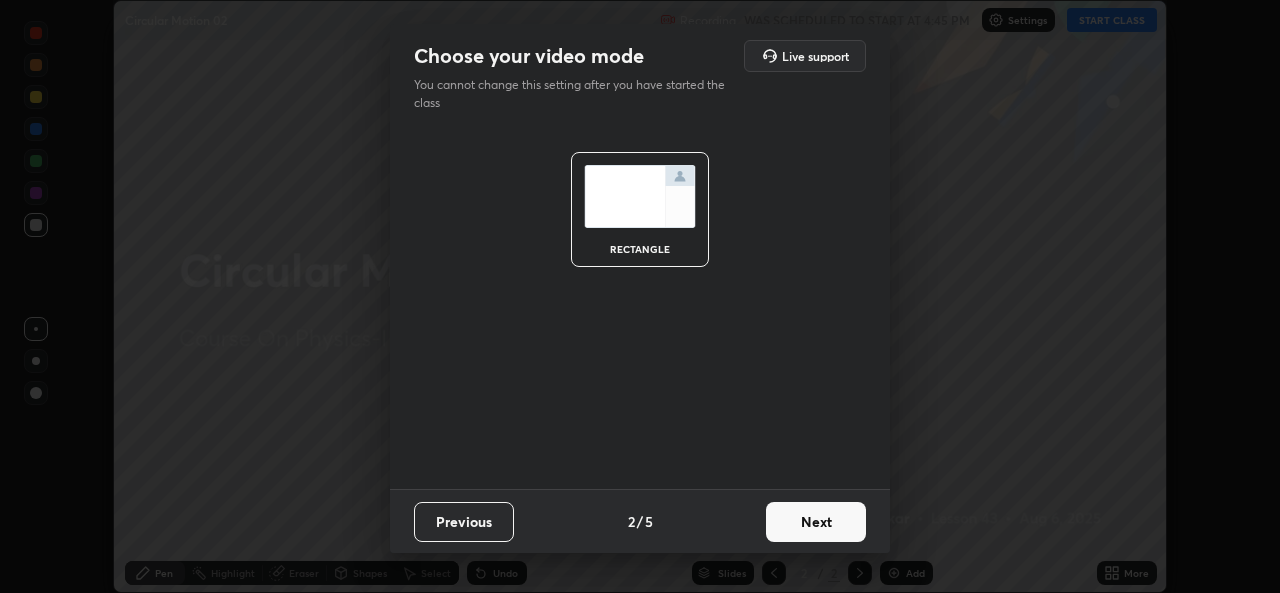 click on "Next" at bounding box center (816, 522) 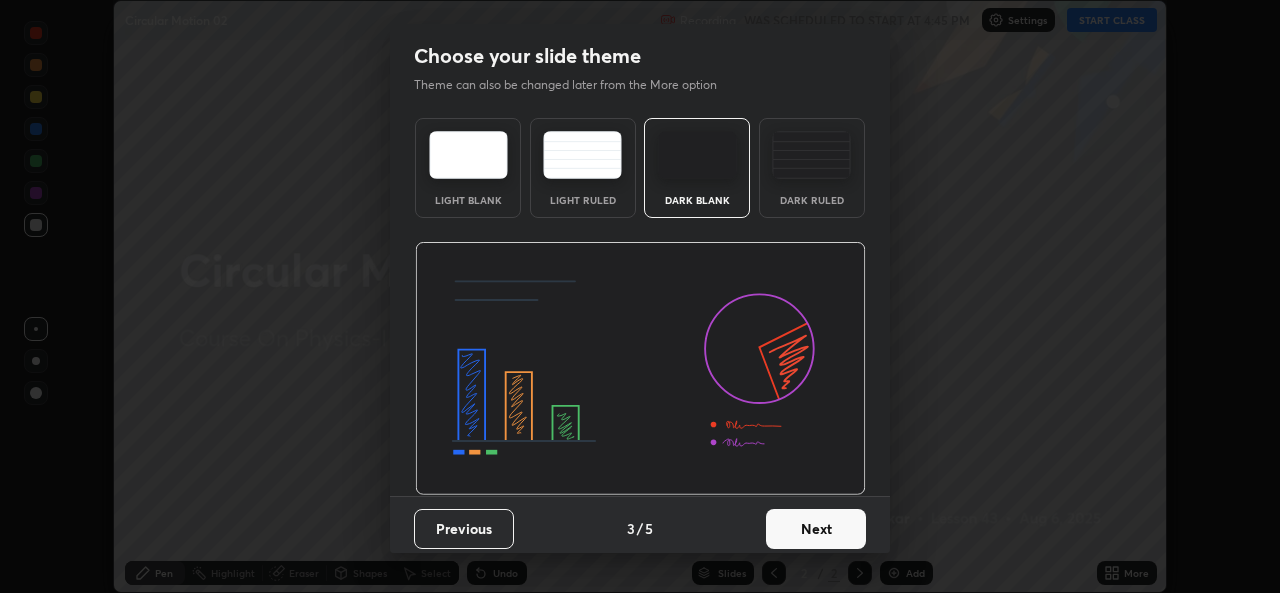 click on "Next" at bounding box center (816, 529) 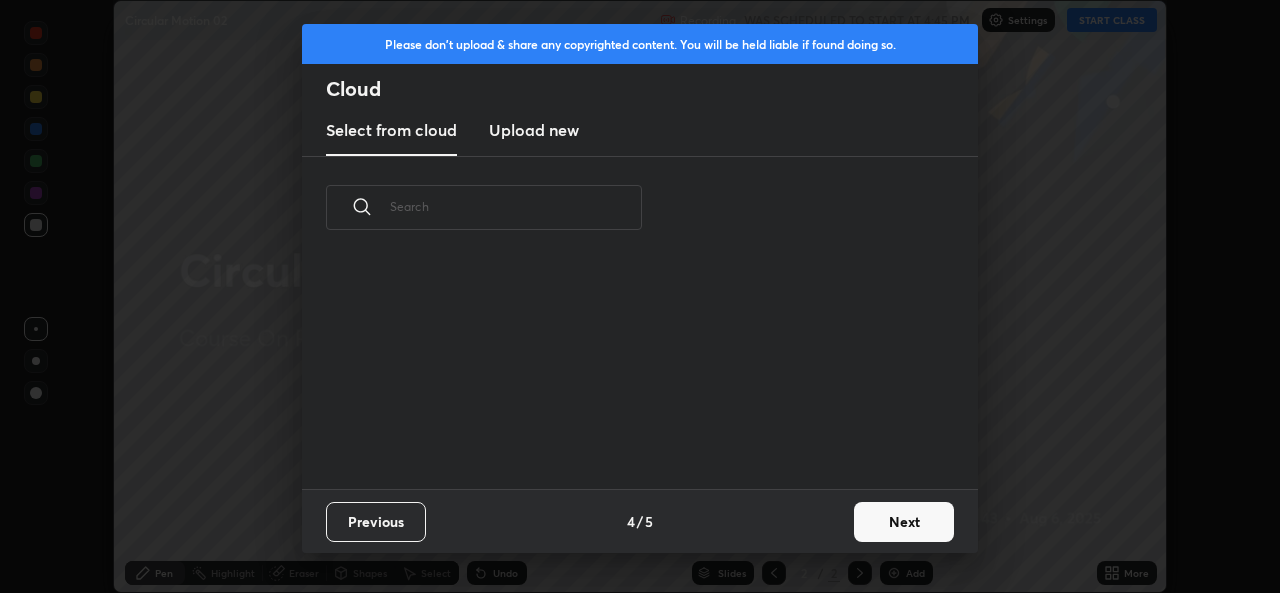 click on "Previous 4 / 5 Next" at bounding box center [640, 521] 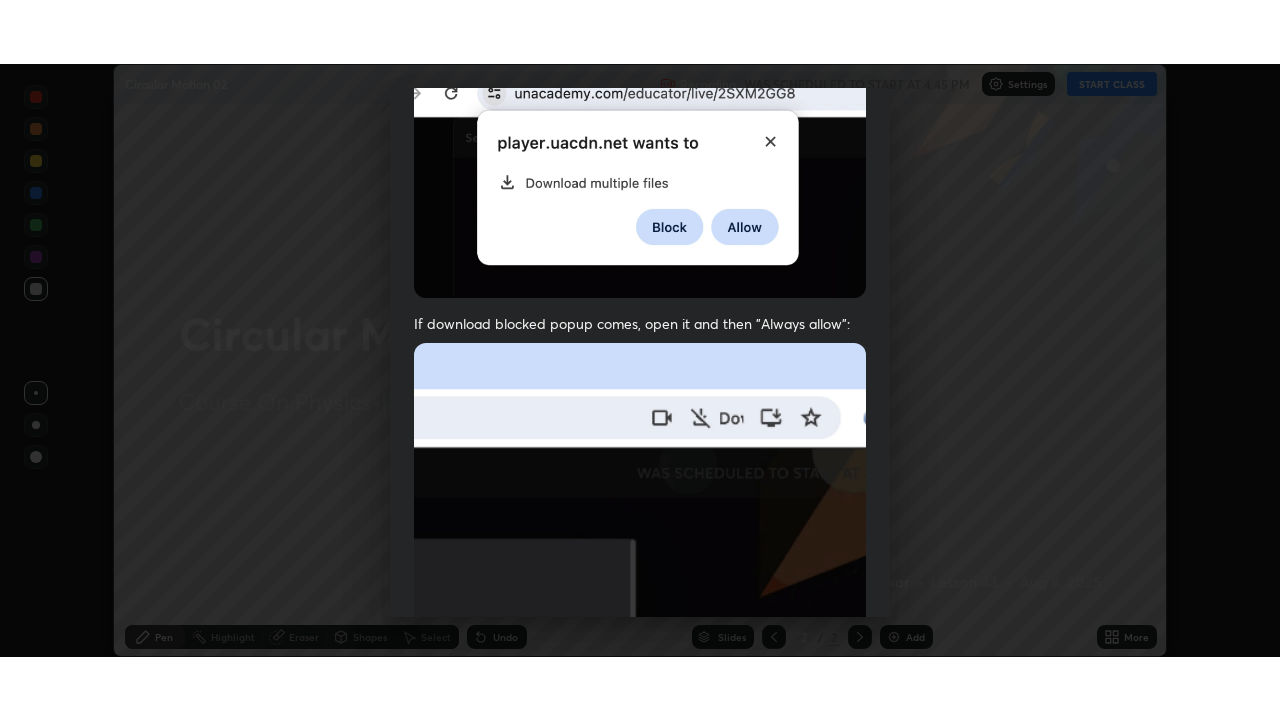 scroll, scrollTop: 471, scrollLeft: 0, axis: vertical 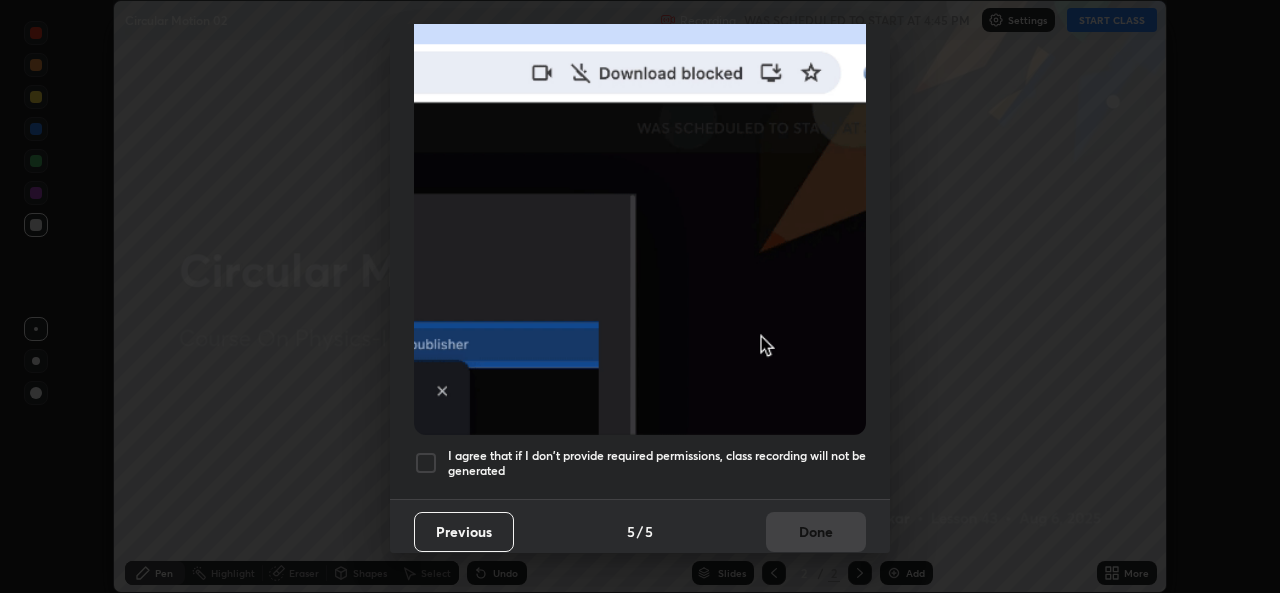 click on "I agree that if I don't provide required permissions, class recording will not be generated" at bounding box center [657, 463] 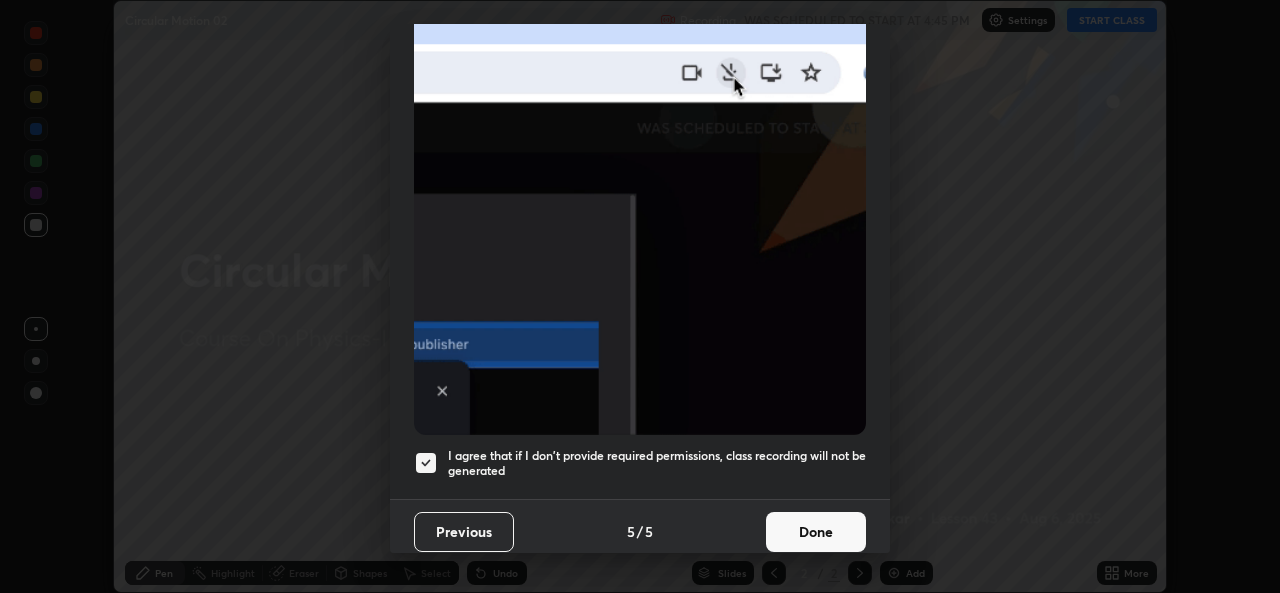 click on "Done" at bounding box center [816, 532] 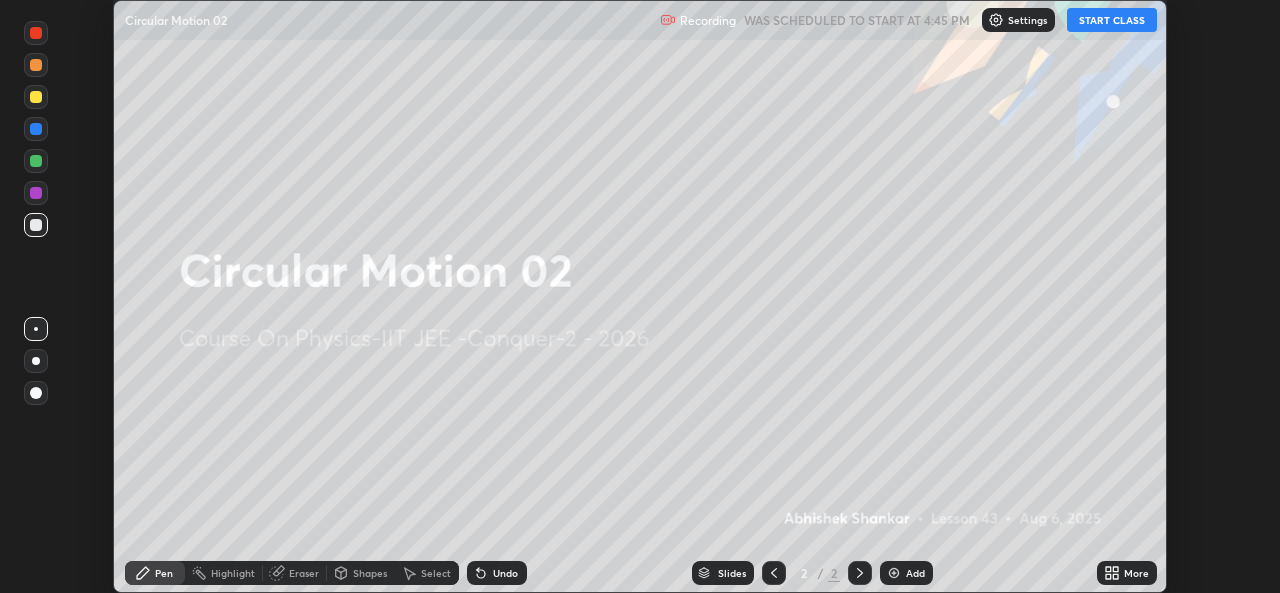 click on "More" at bounding box center (1136, 573) 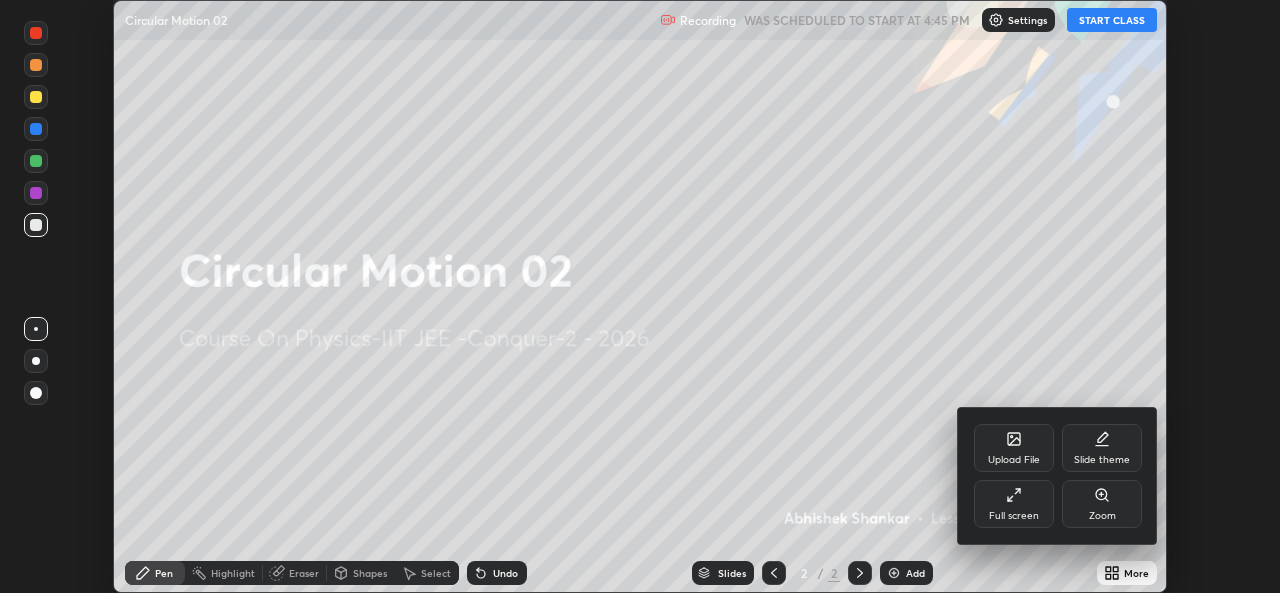 click on "Full screen" at bounding box center (1014, 504) 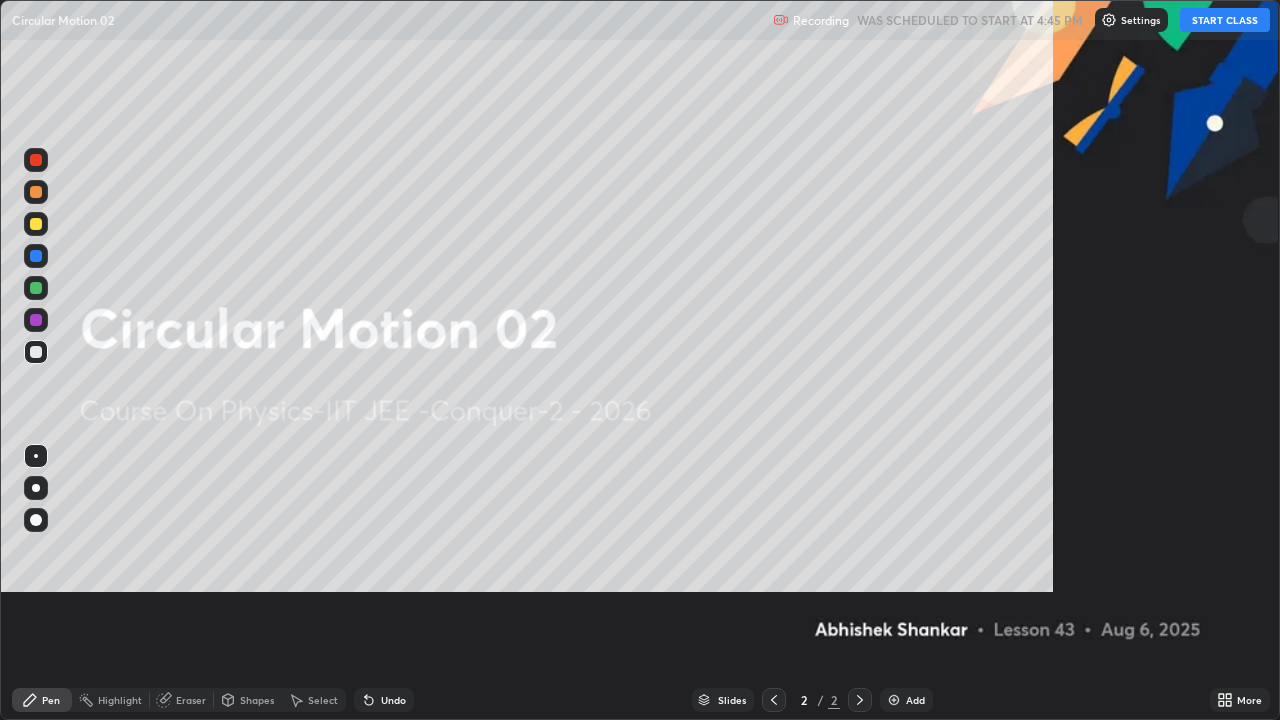 scroll, scrollTop: 99280, scrollLeft: 98720, axis: both 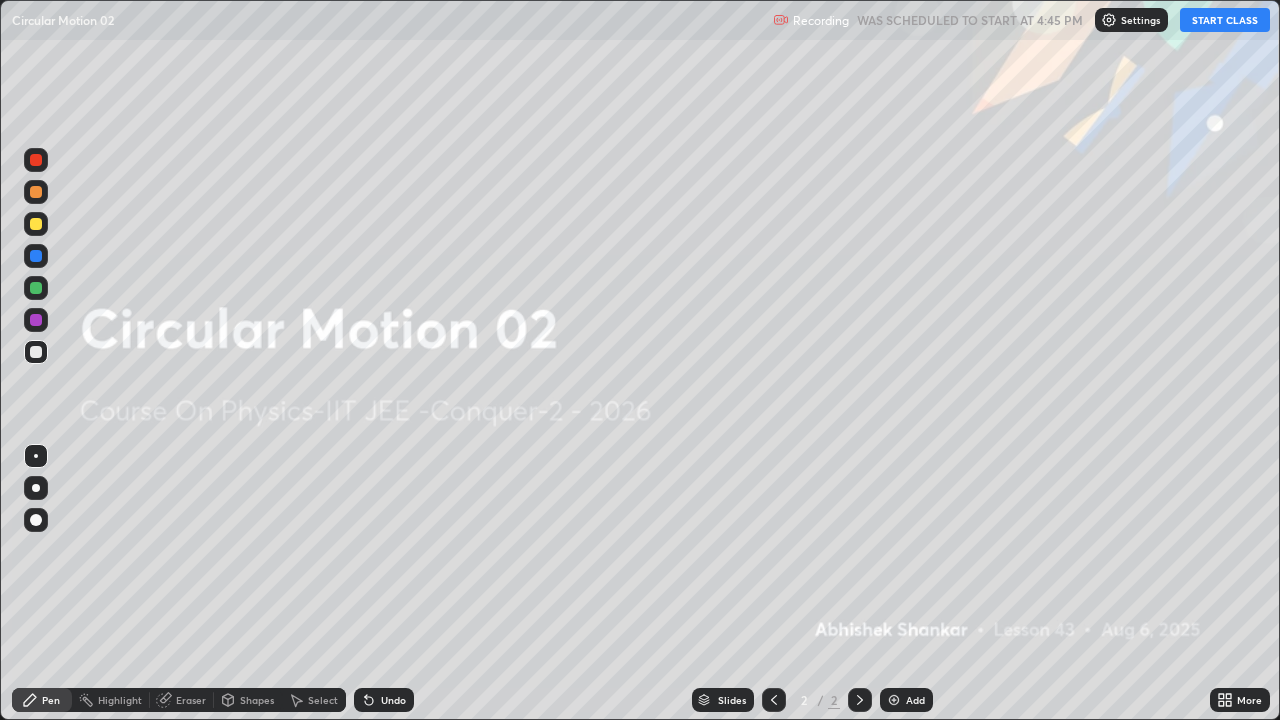 click on "START CLASS" at bounding box center (1225, 20) 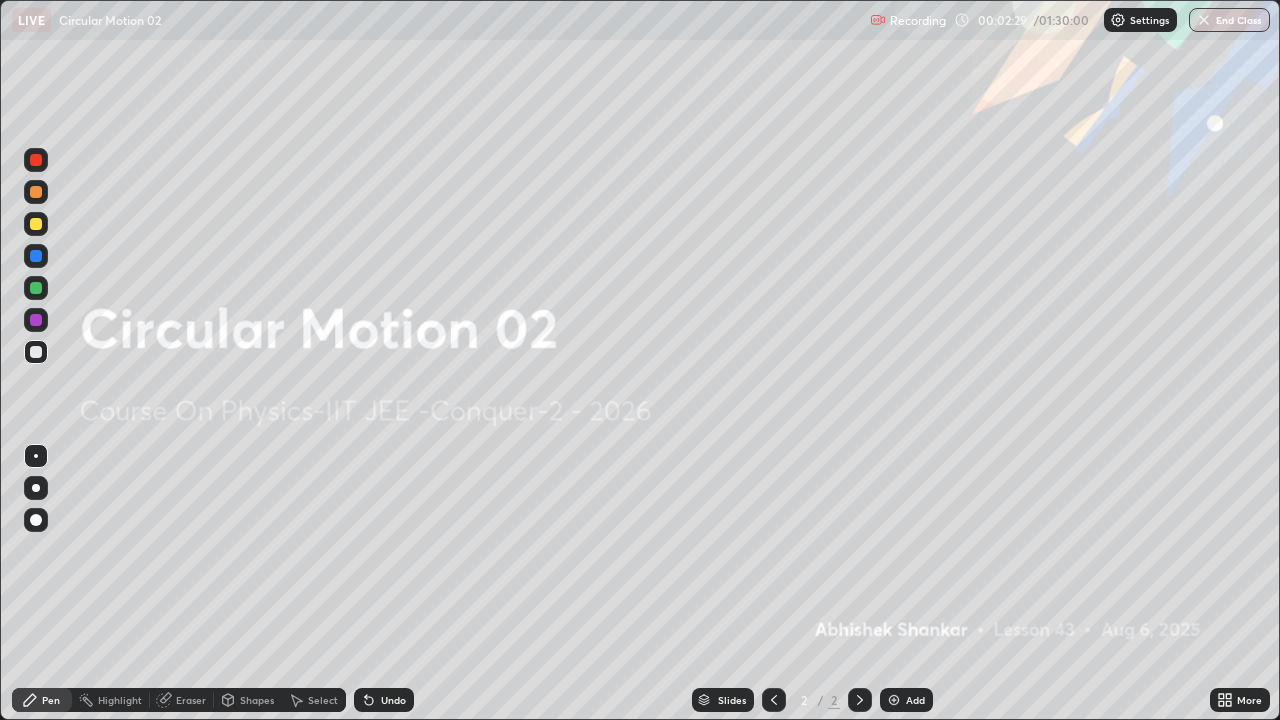 click on "Add" at bounding box center (915, 700) 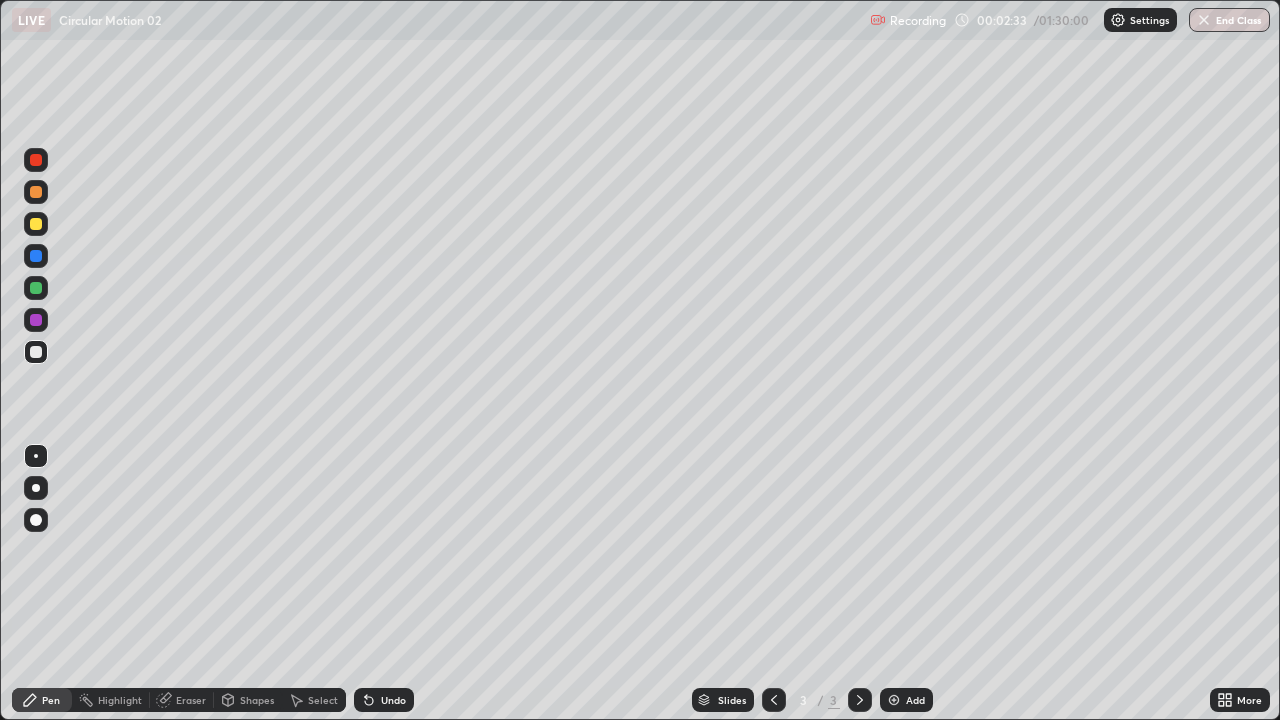 click at bounding box center [36, 352] 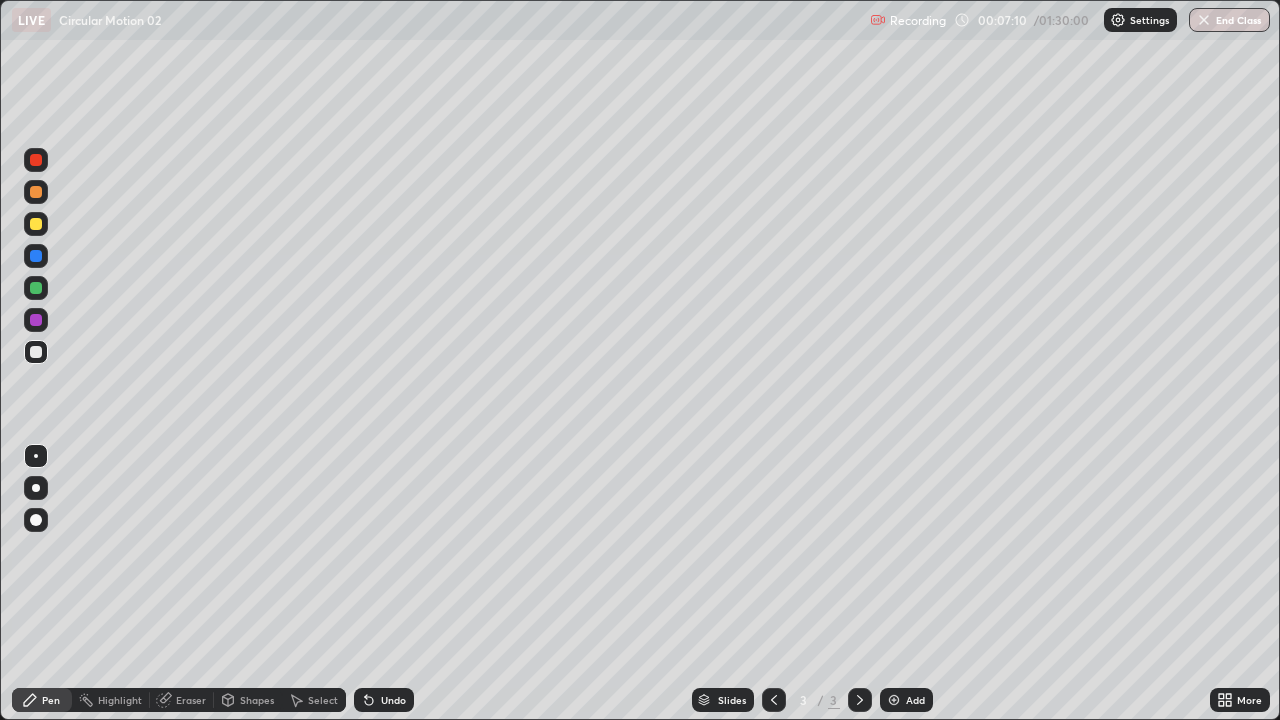 click at bounding box center [36, 224] 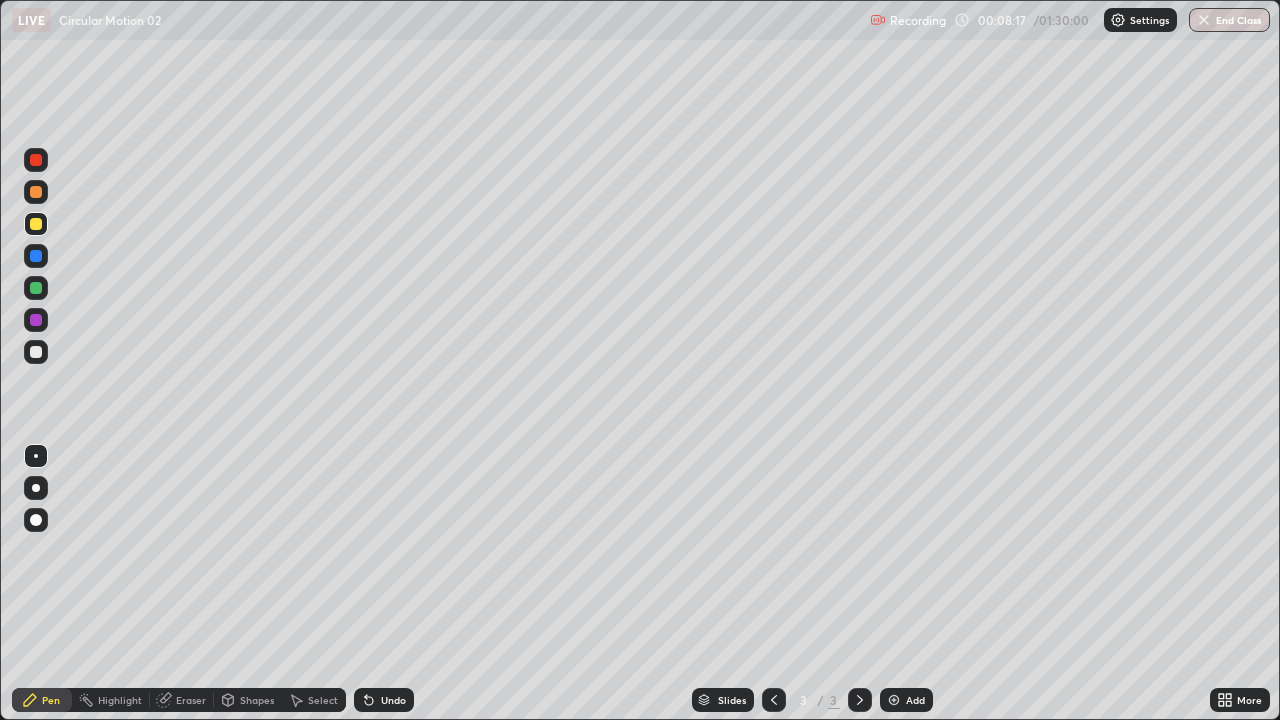 click at bounding box center [36, 352] 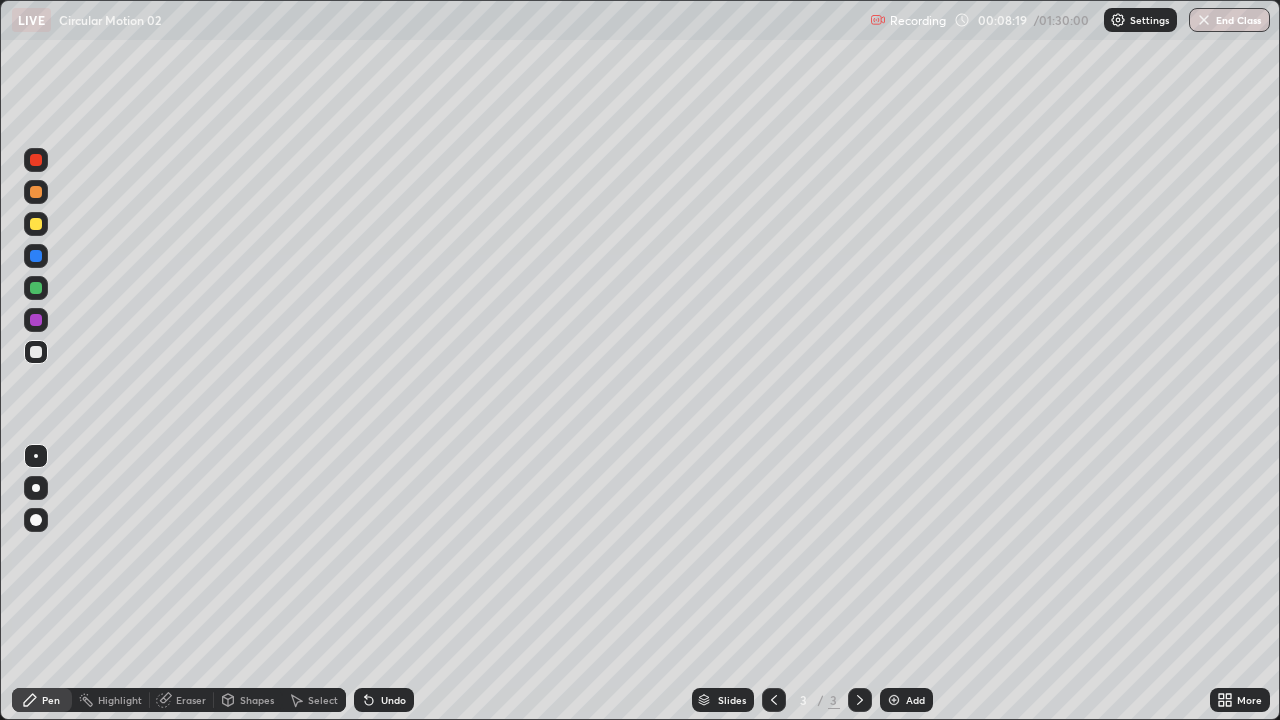 click at bounding box center [36, 288] 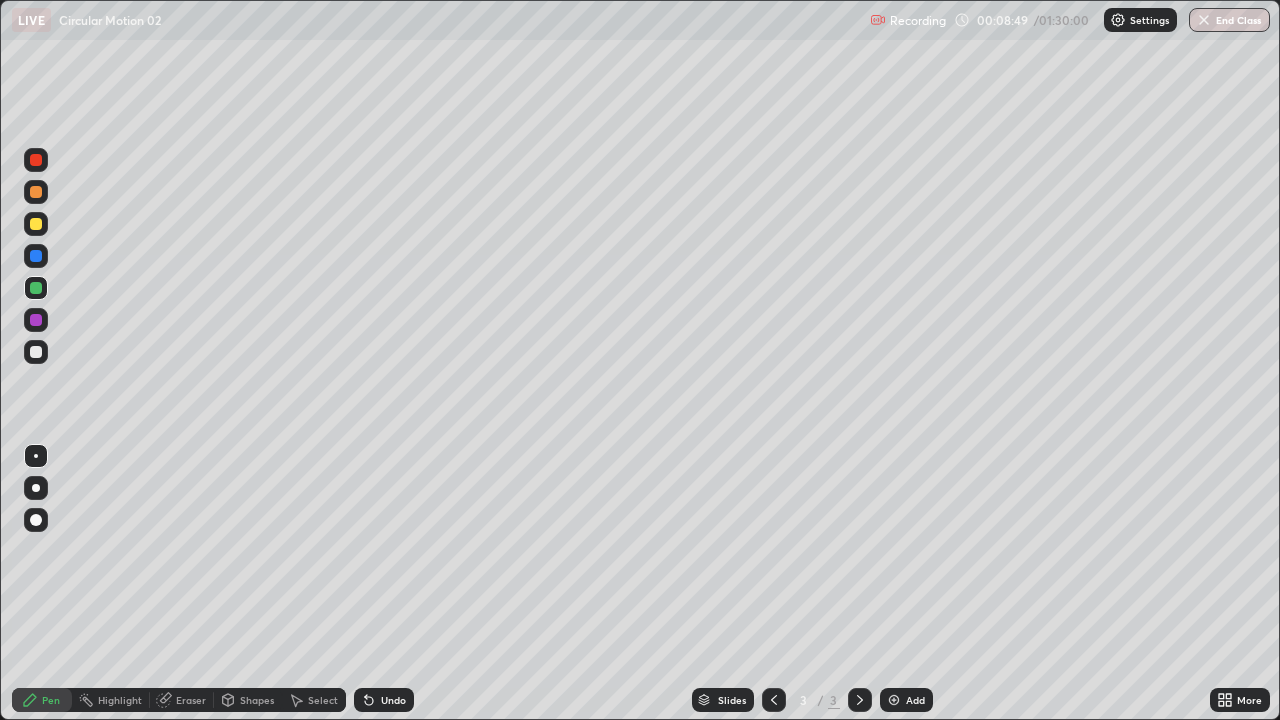 click at bounding box center [36, 352] 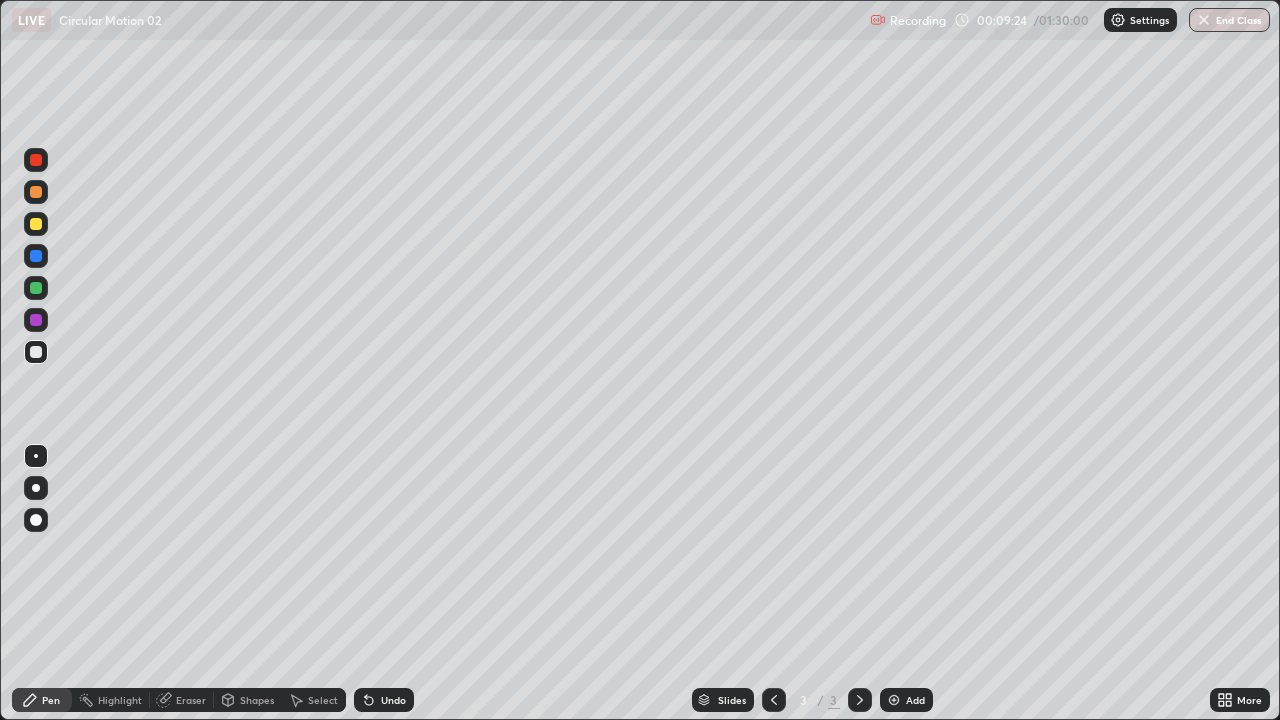 click on "Undo" at bounding box center (393, 700) 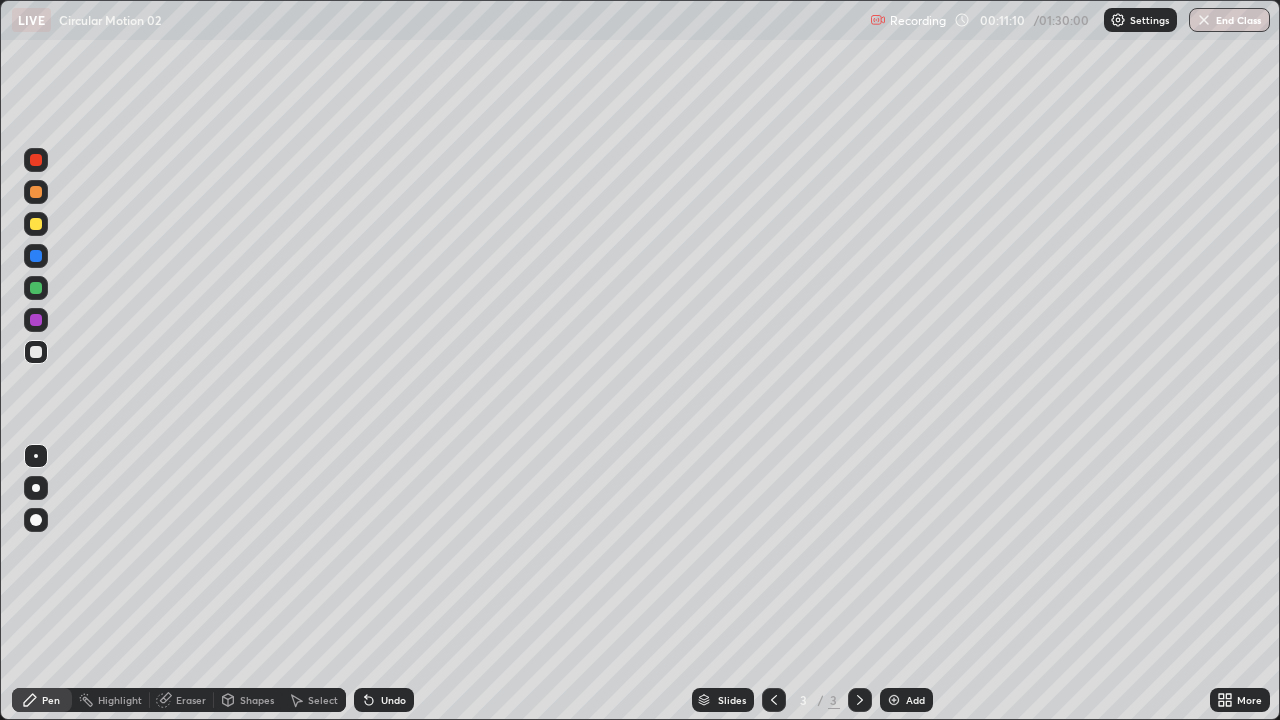 click at bounding box center (894, 700) 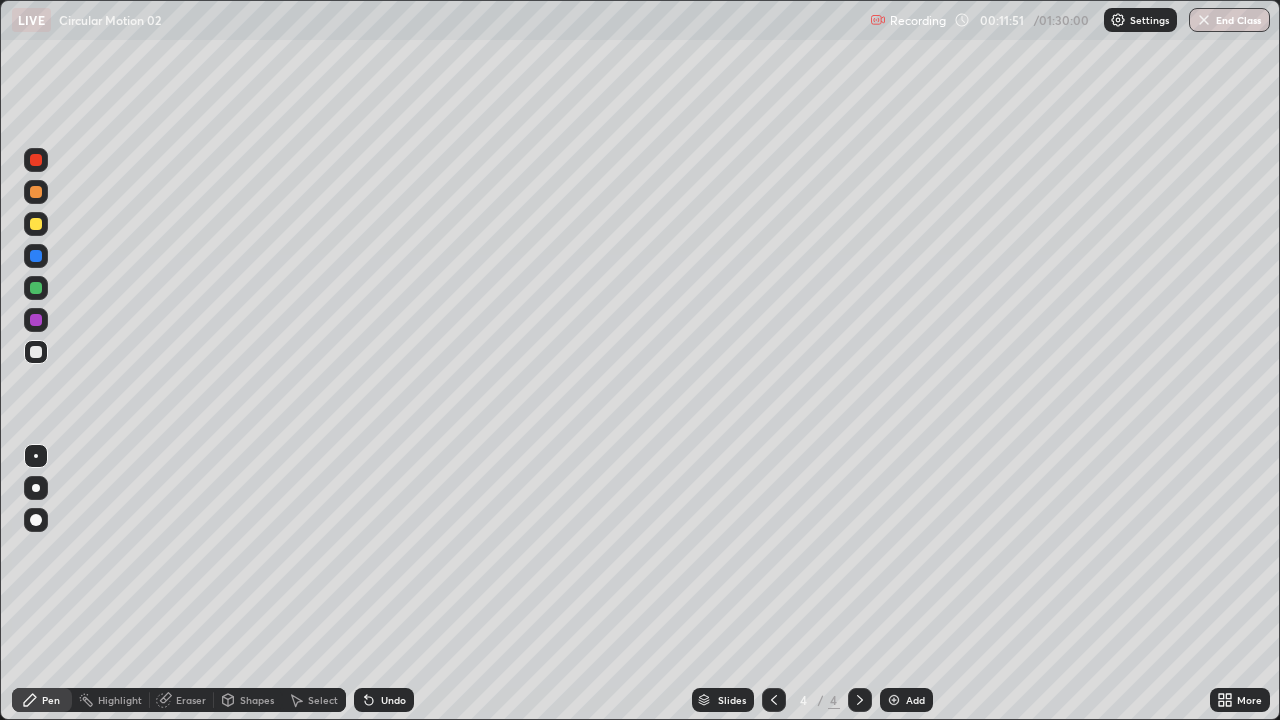 click on "Select" at bounding box center [323, 700] 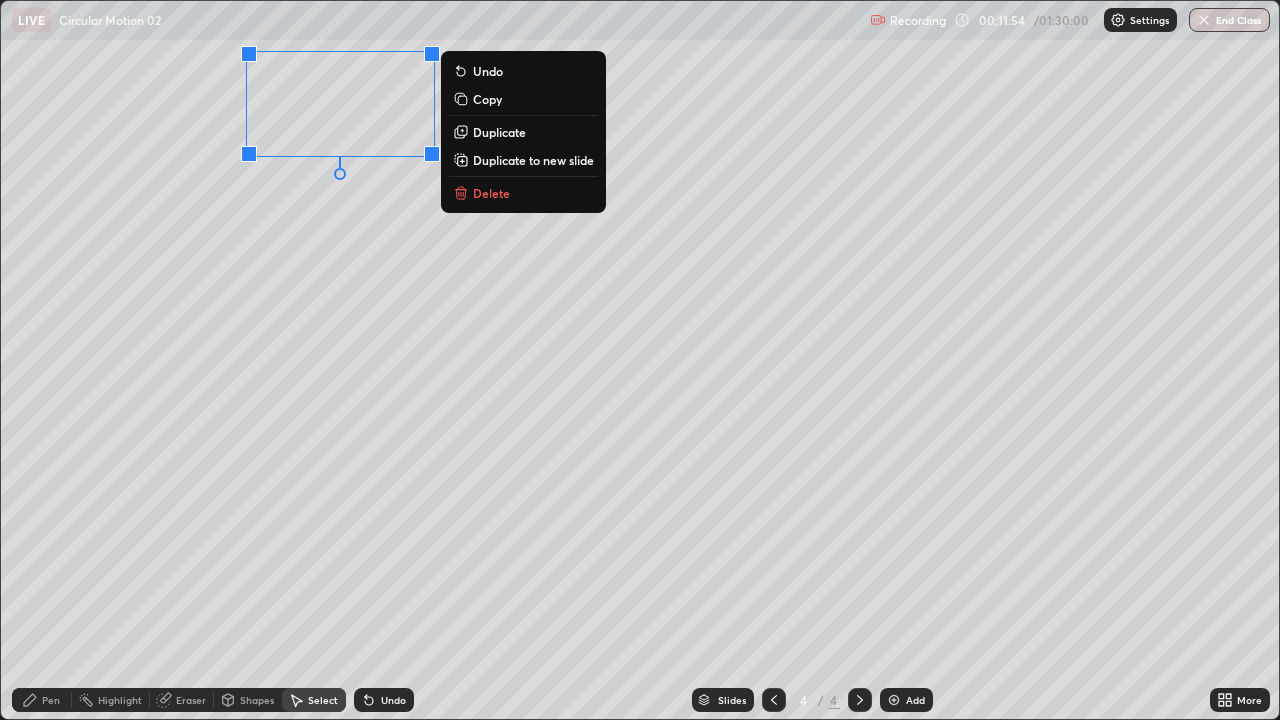 click on "0 ° Undo Copy Duplicate Duplicate to new slide Delete" at bounding box center (640, 360) 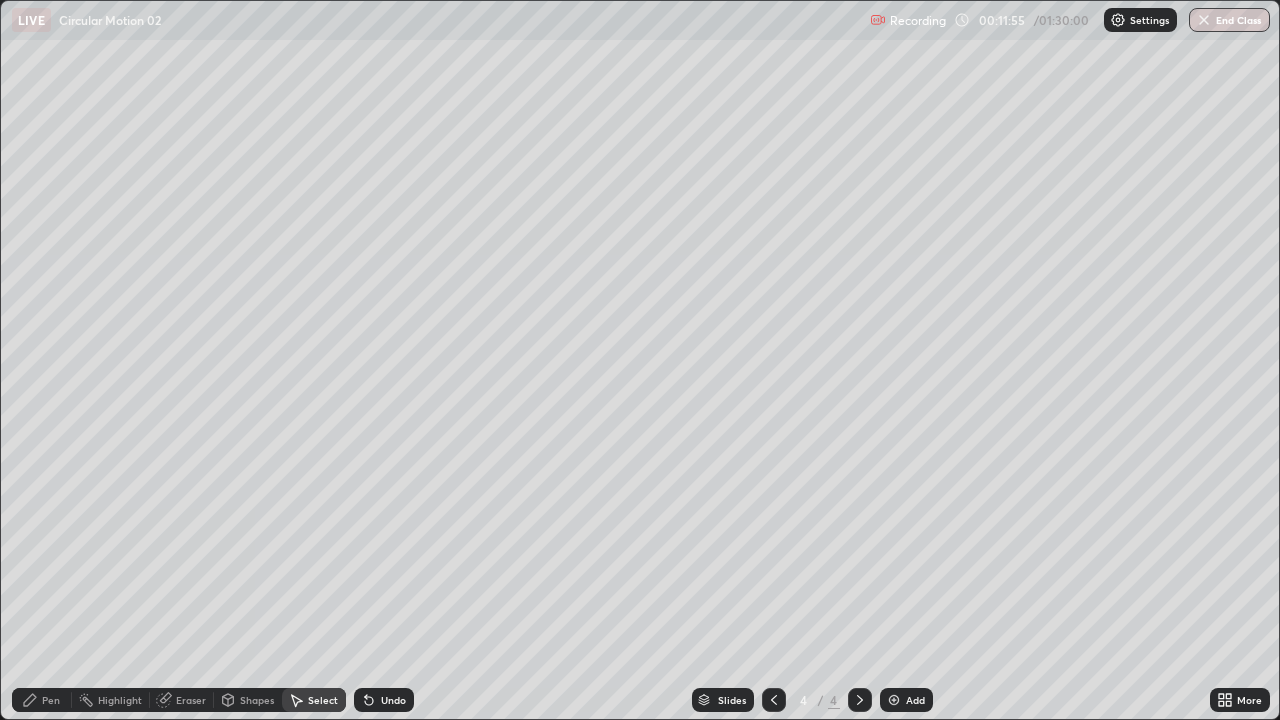 click on "Pen" at bounding box center (42, 700) 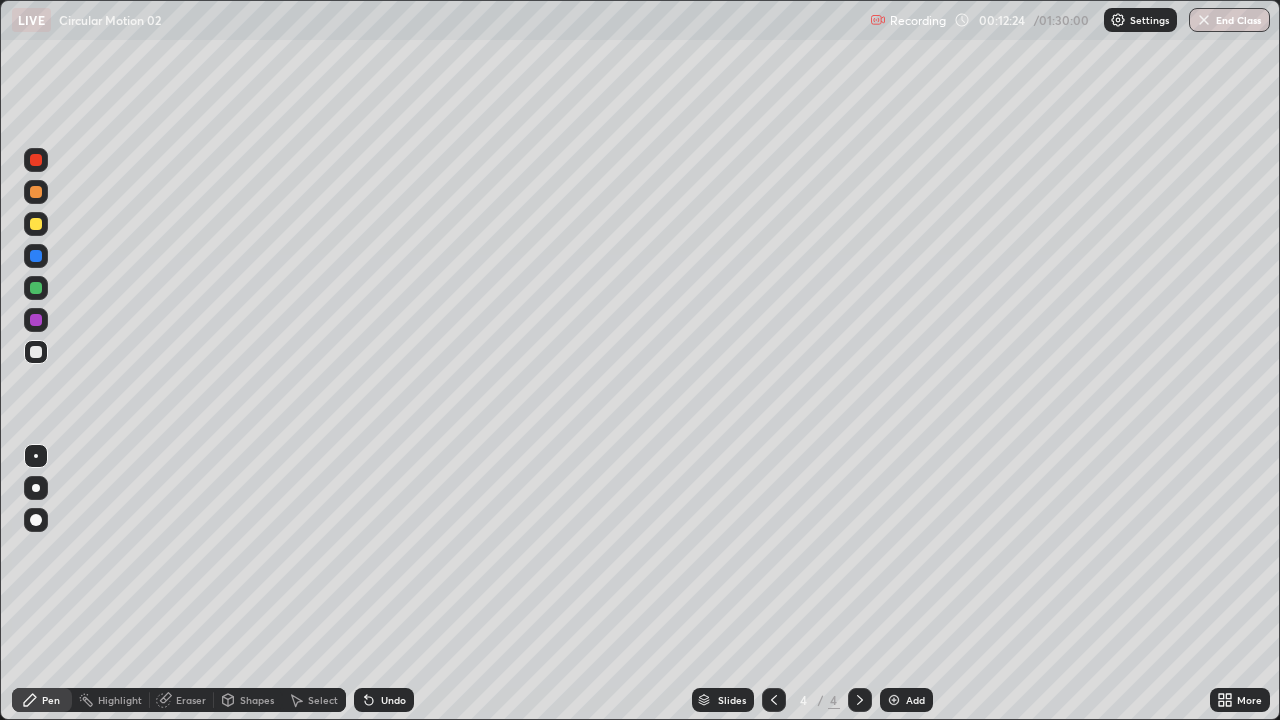 click 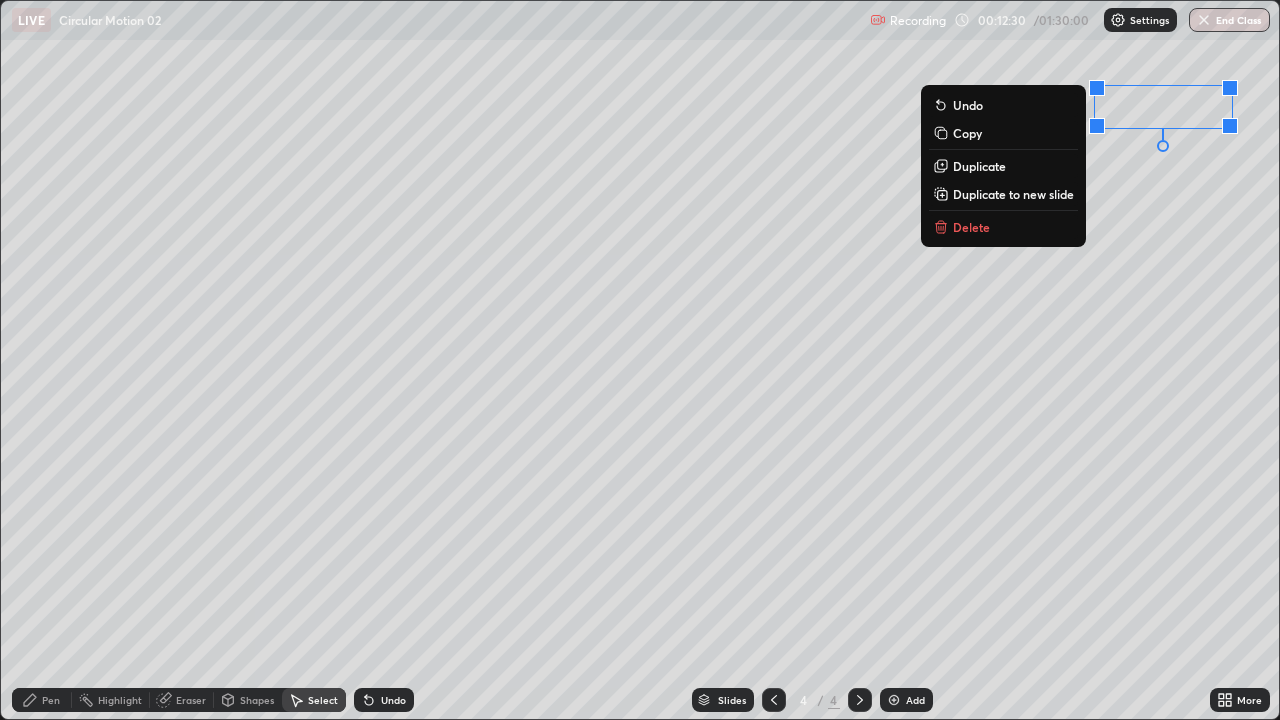 click on "0 ° Undo Copy Duplicate Duplicate to new slide Delete" at bounding box center [640, 360] 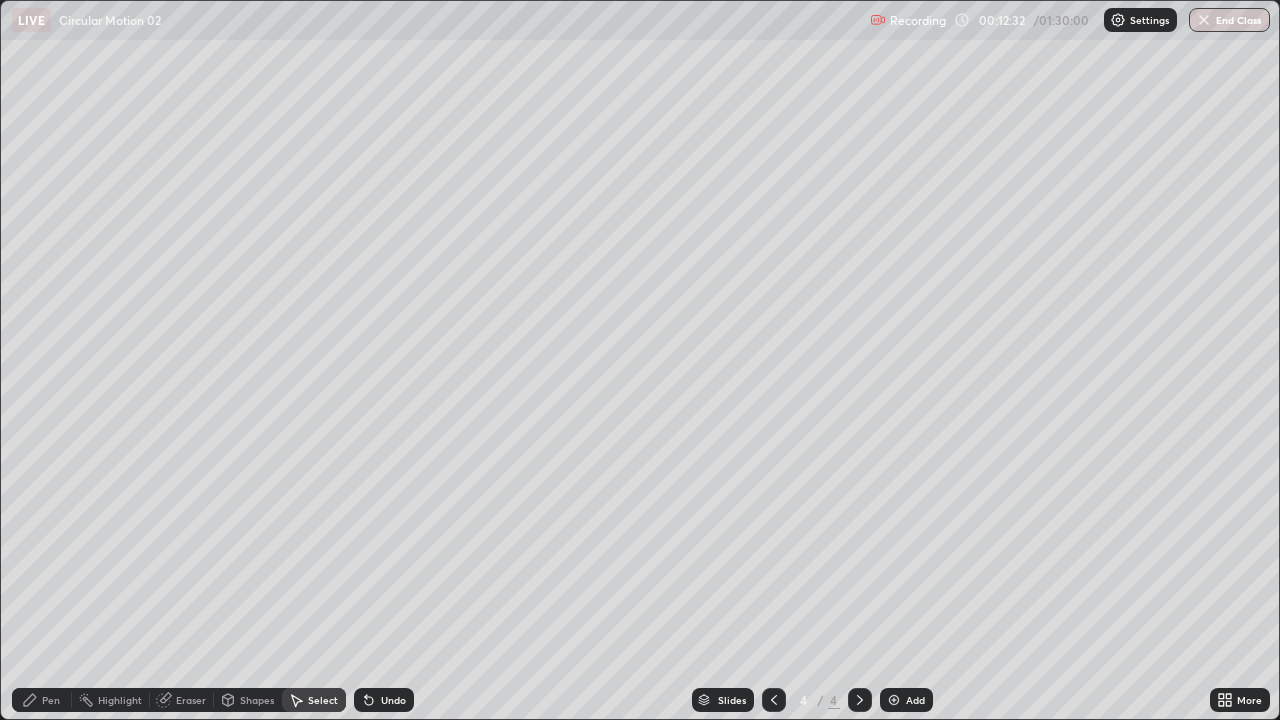 click on "Pen" at bounding box center (42, 700) 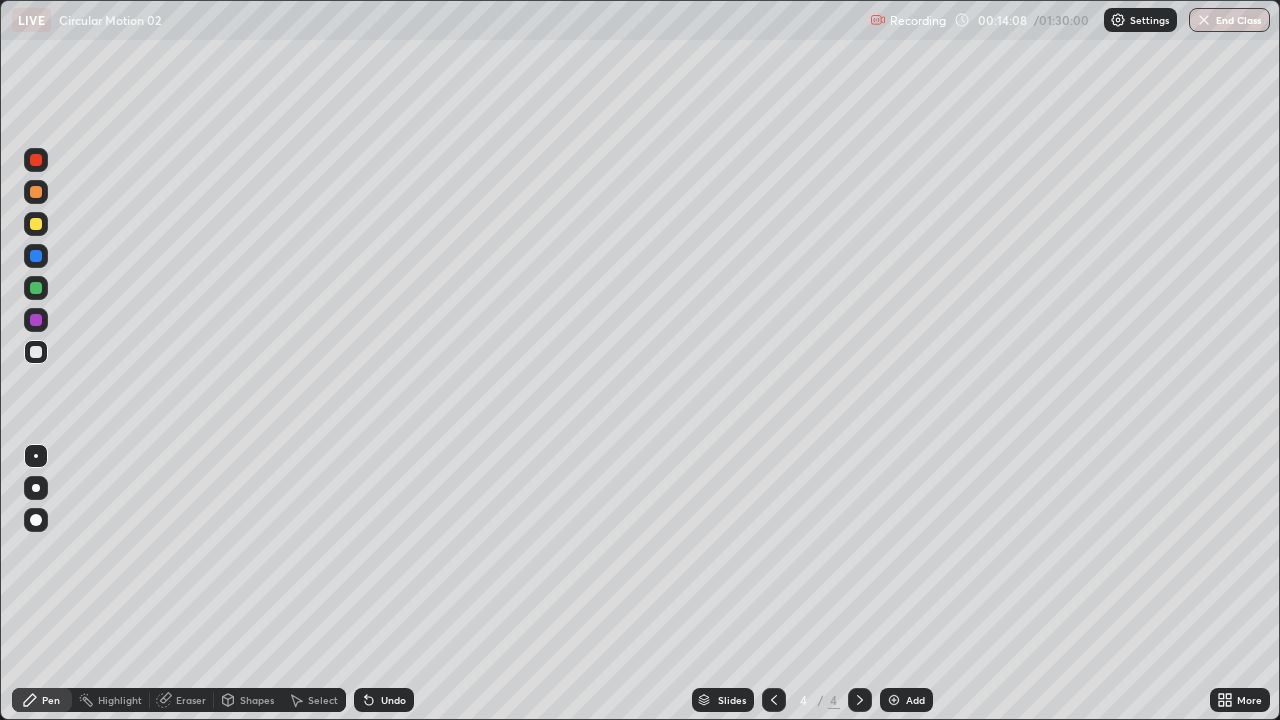 click on "Undo" at bounding box center (384, 700) 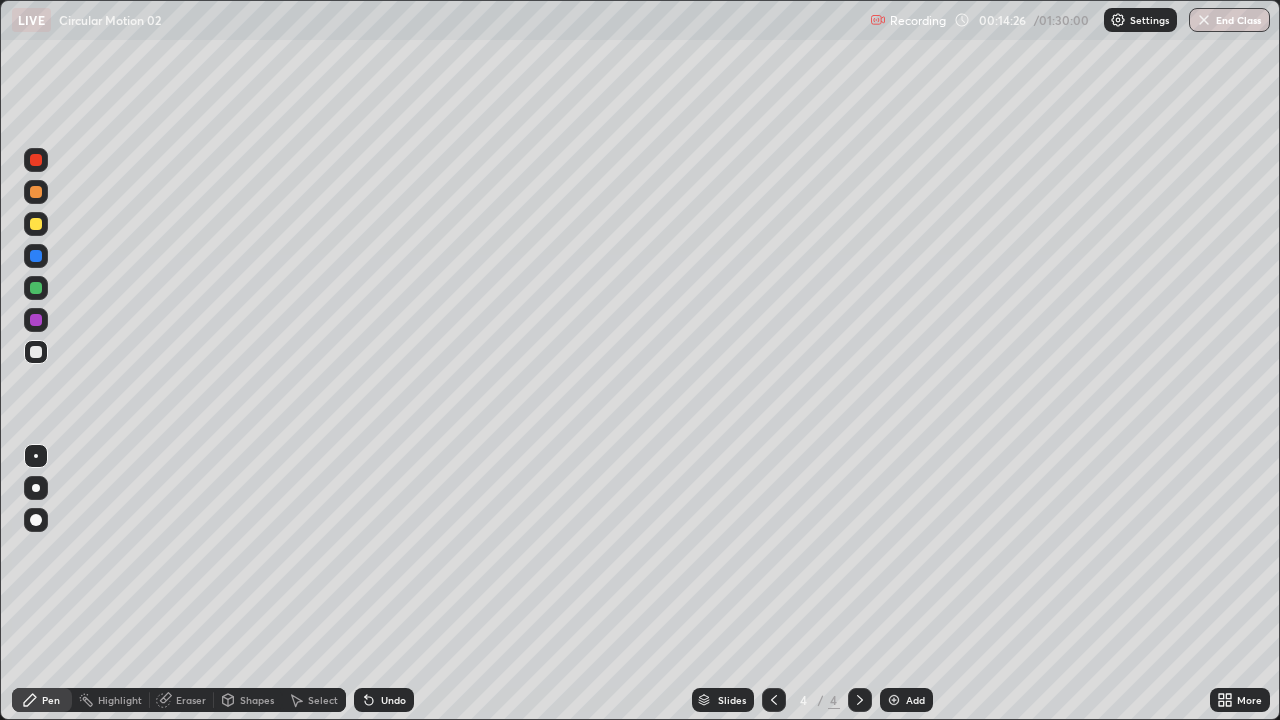click on "Undo" at bounding box center [393, 700] 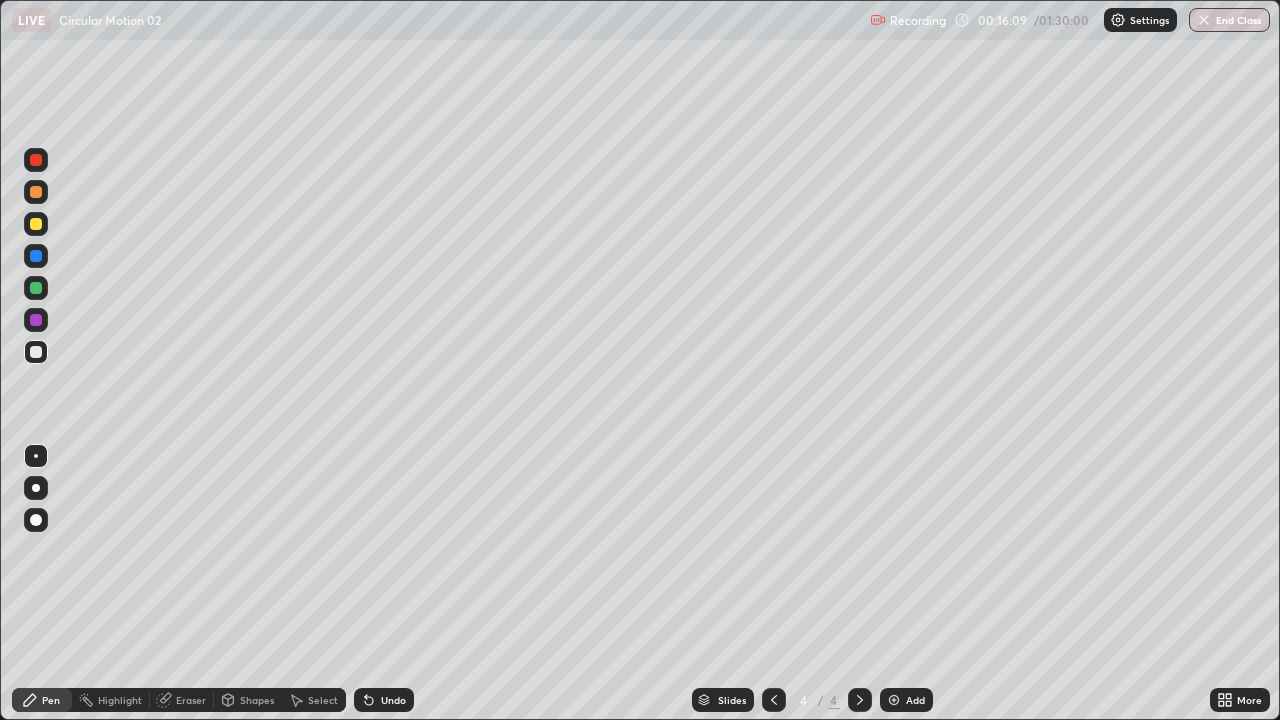 click at bounding box center (36, 520) 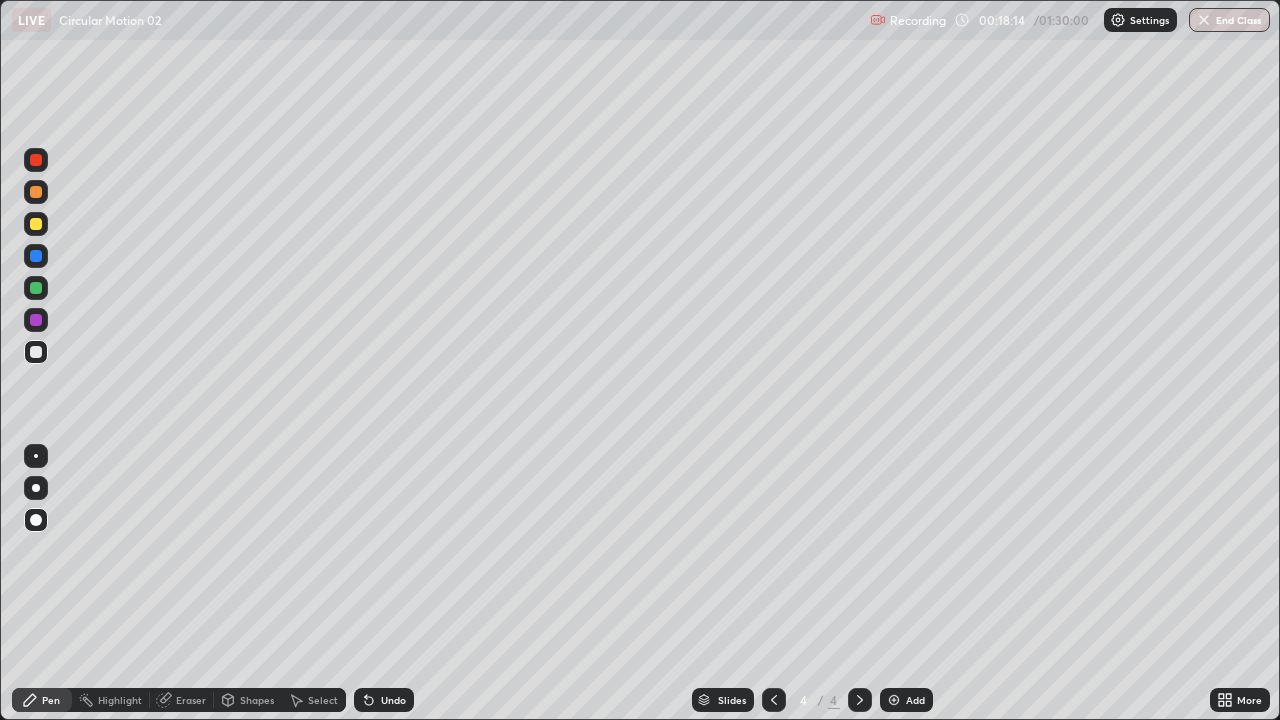 click at bounding box center [36, 456] 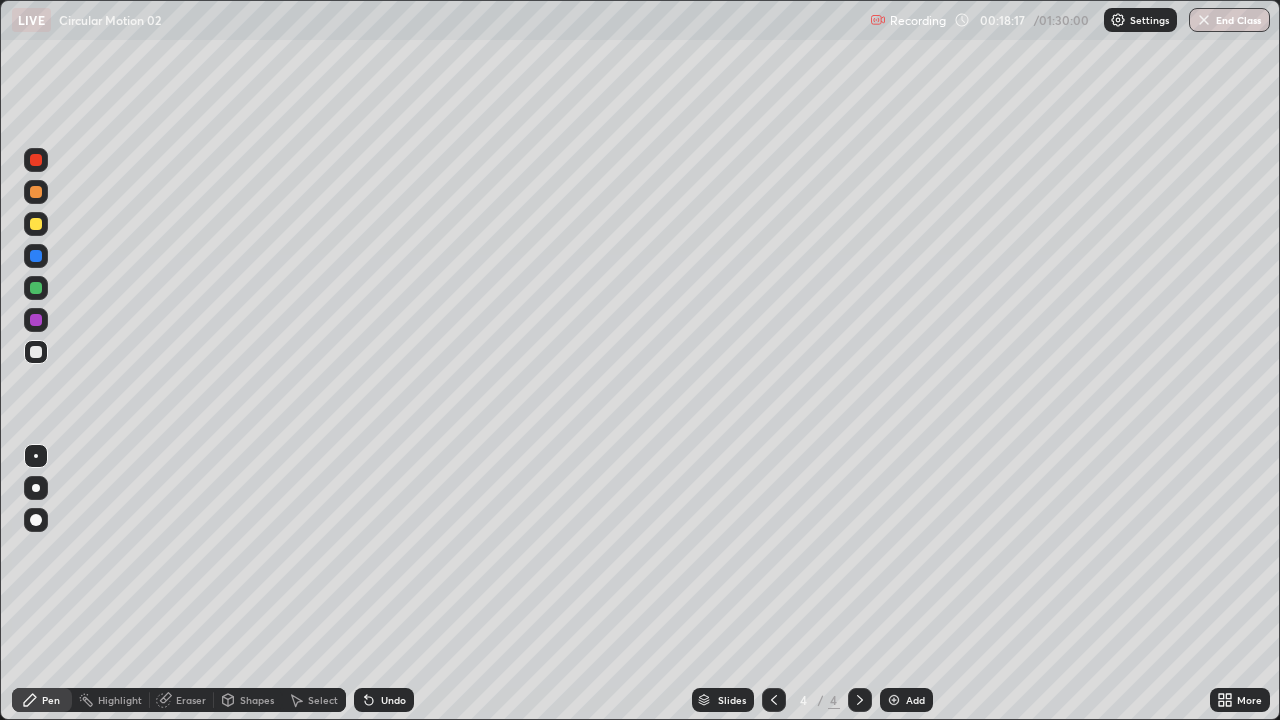 click at bounding box center (36, 224) 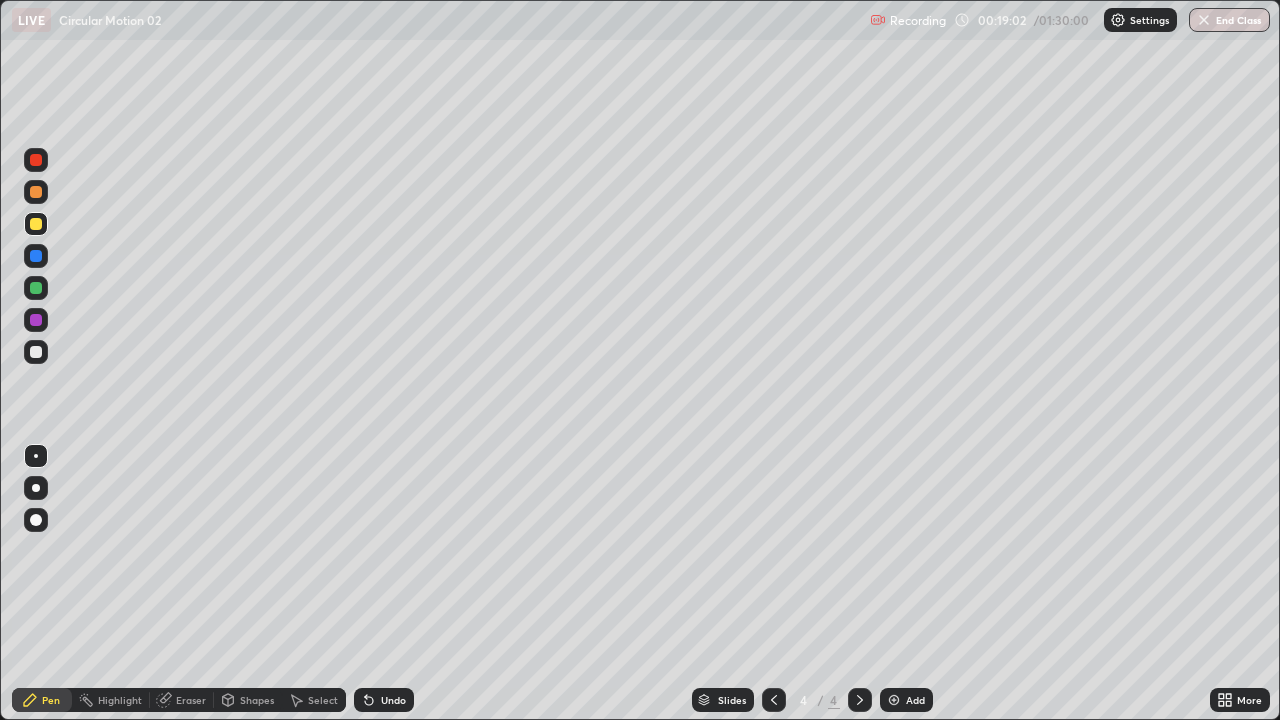 click at bounding box center (36, 352) 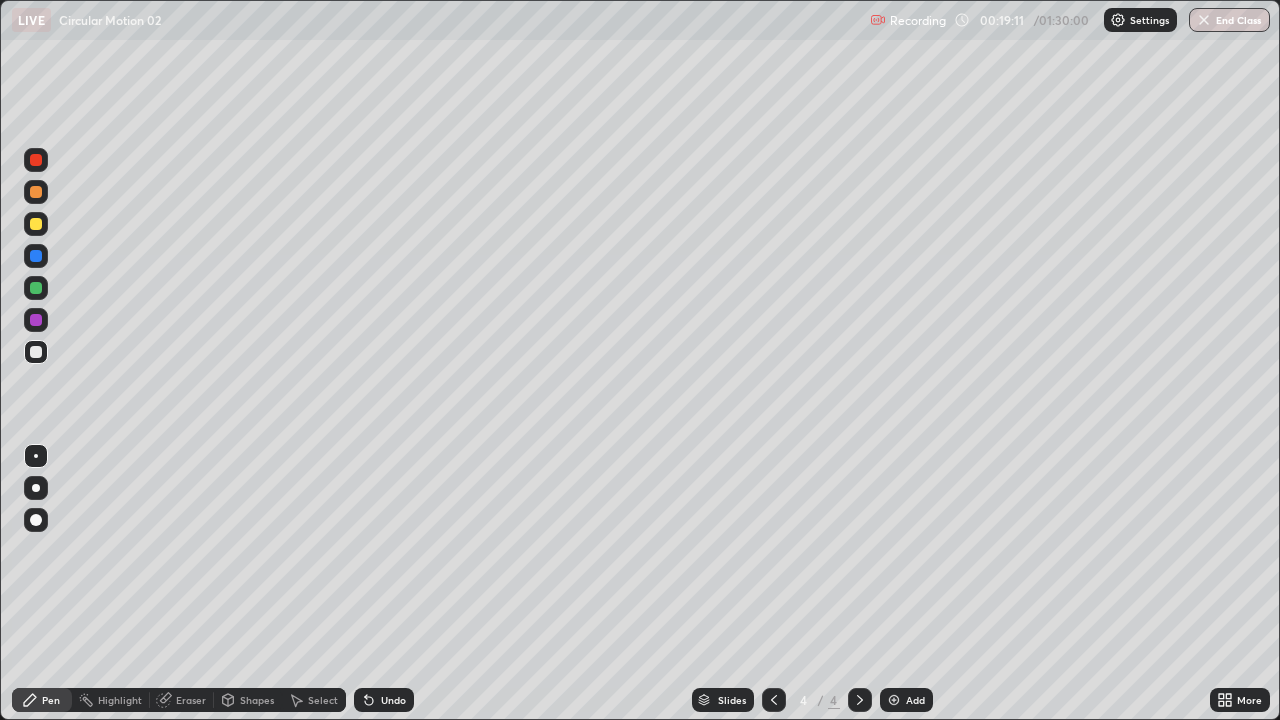 click at bounding box center [36, 288] 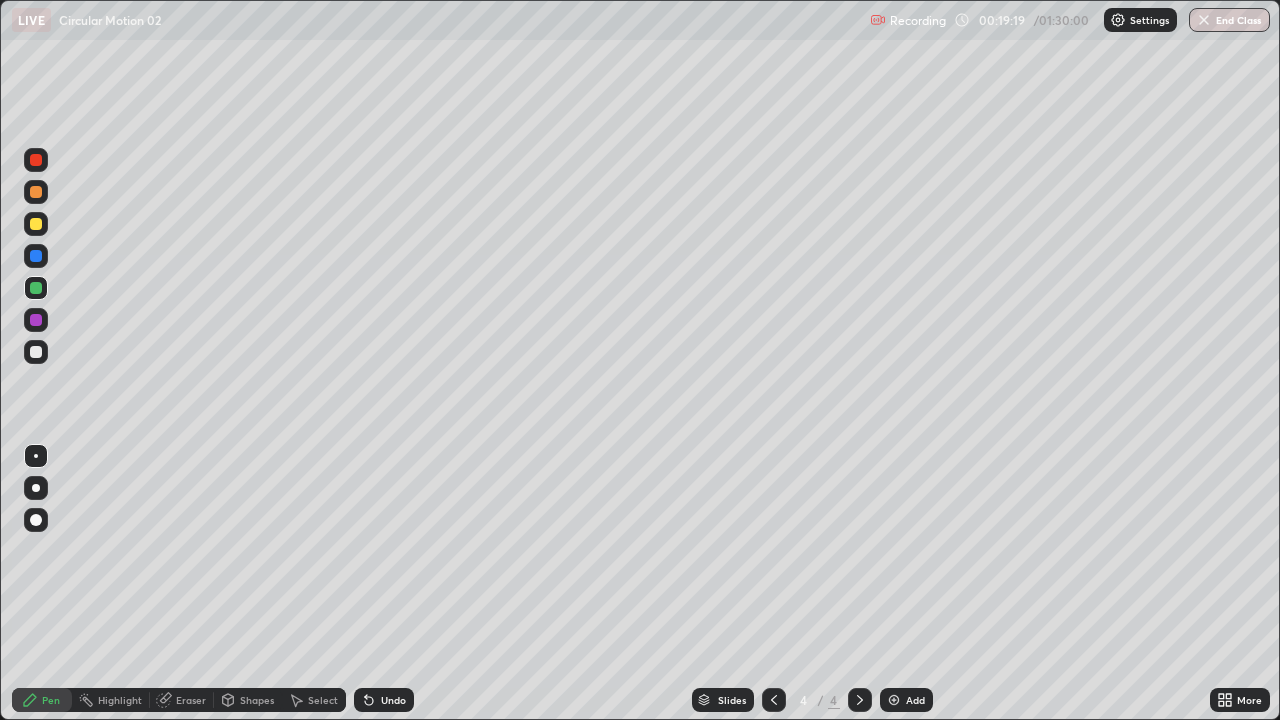 click on "Eraser" at bounding box center [191, 700] 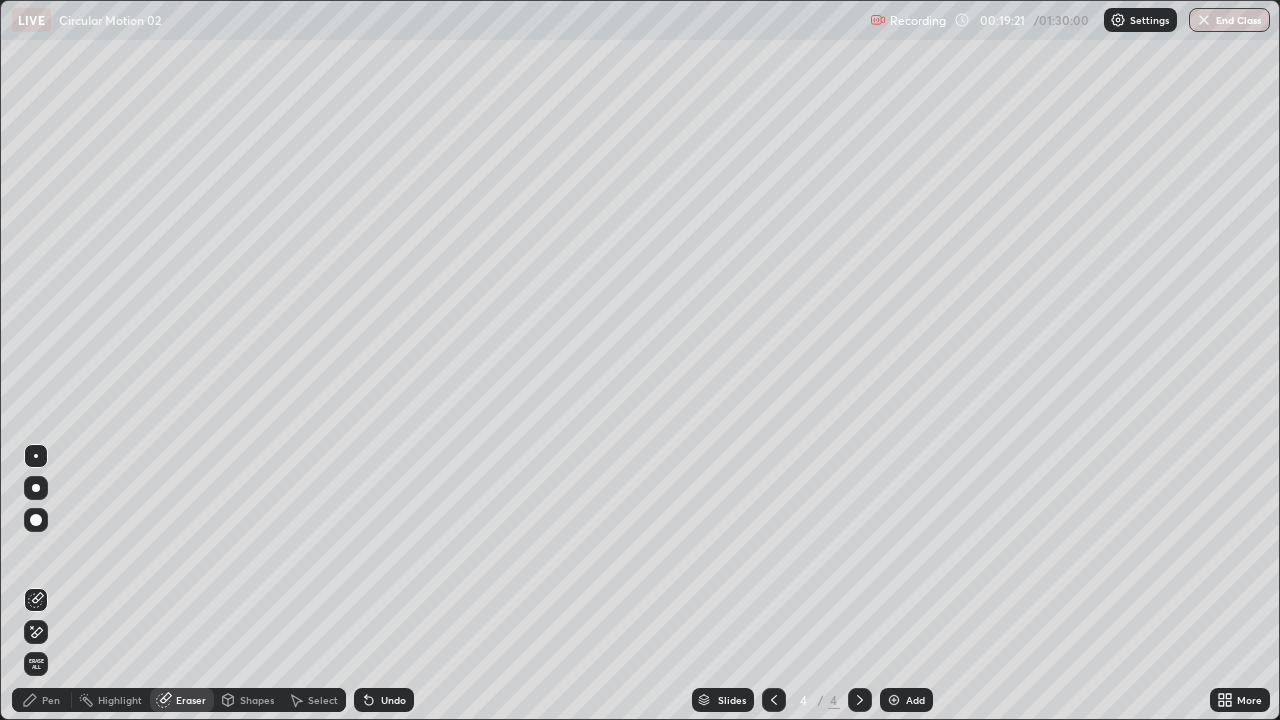 click on "Pen" at bounding box center [51, 700] 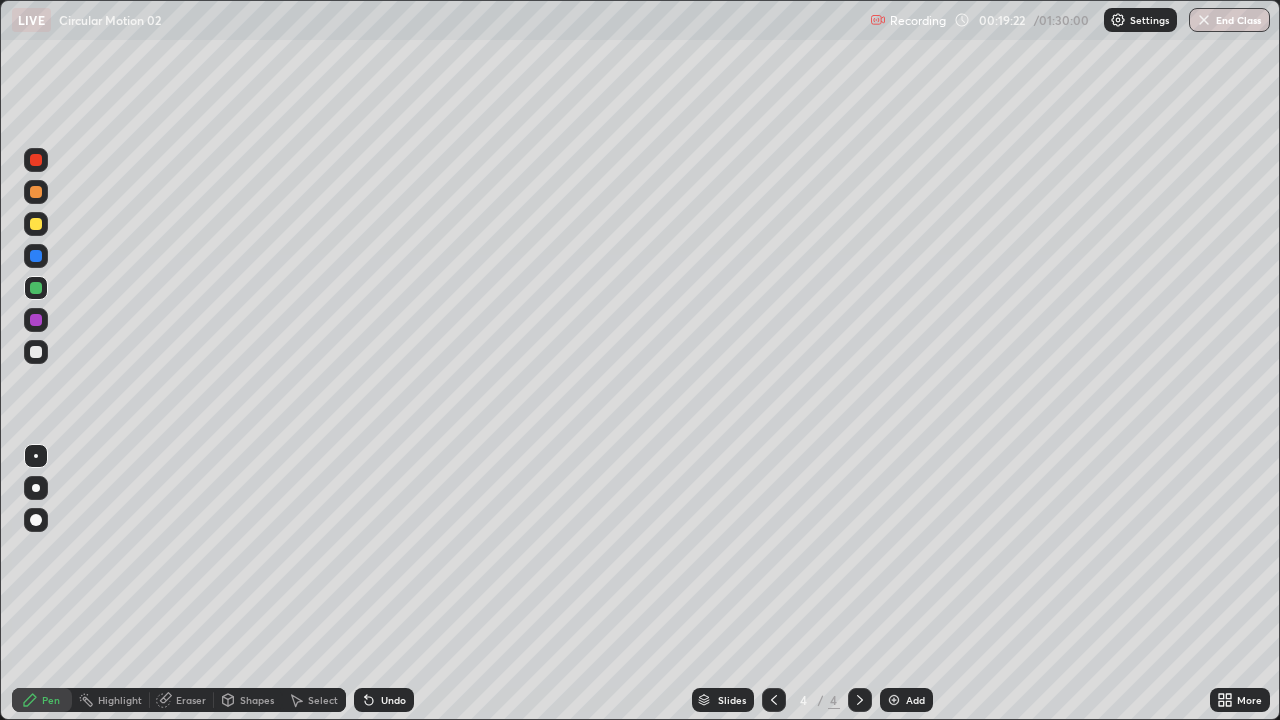 click at bounding box center [36, 352] 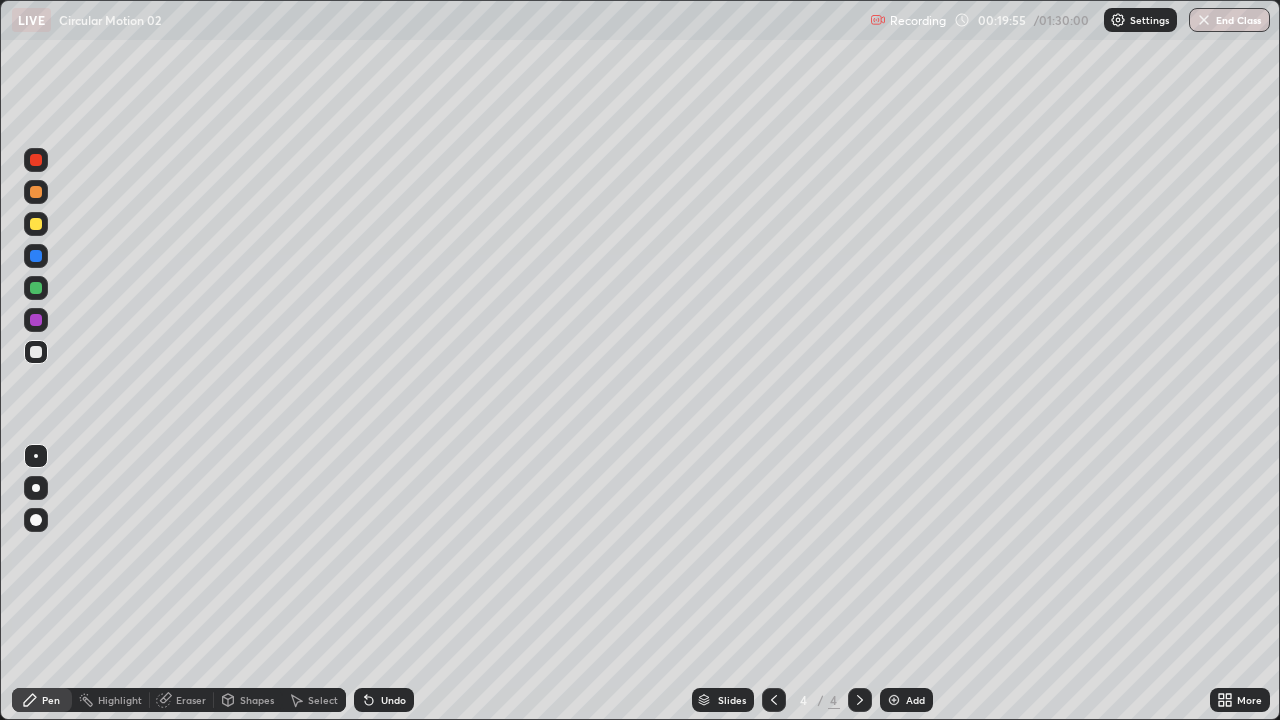 click on "Undo" at bounding box center (393, 700) 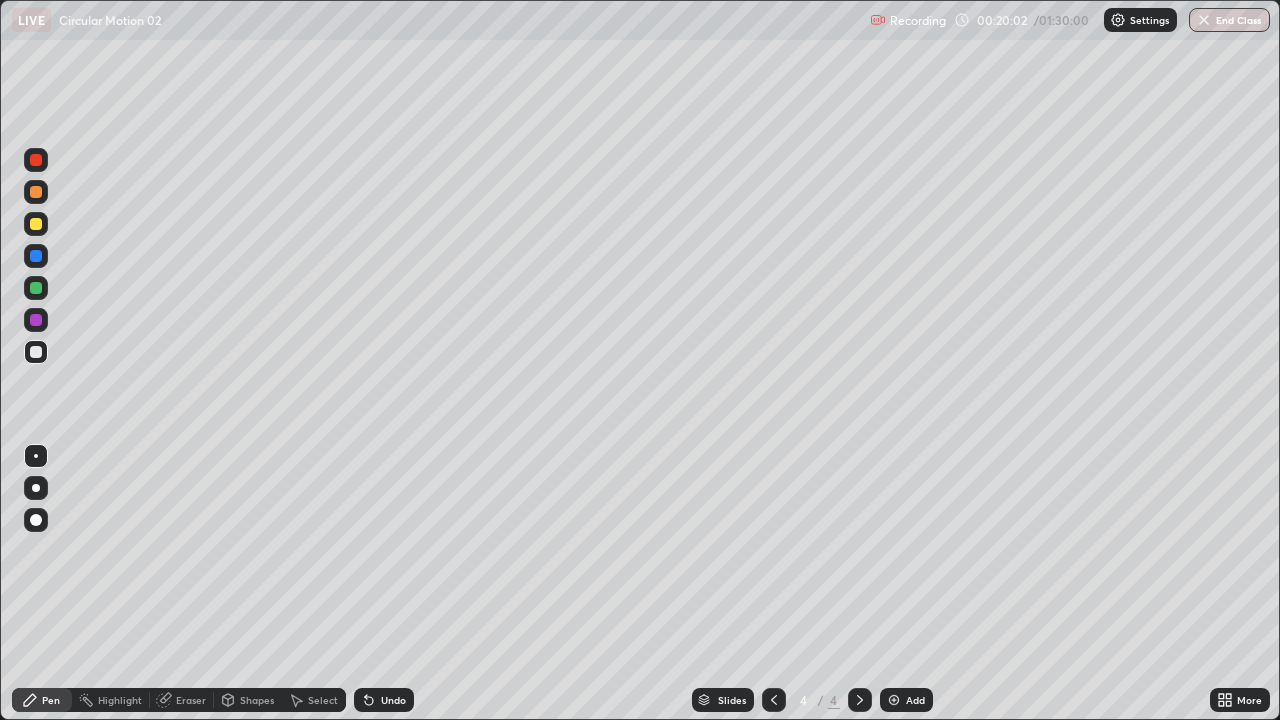 click on "Undo" at bounding box center [384, 700] 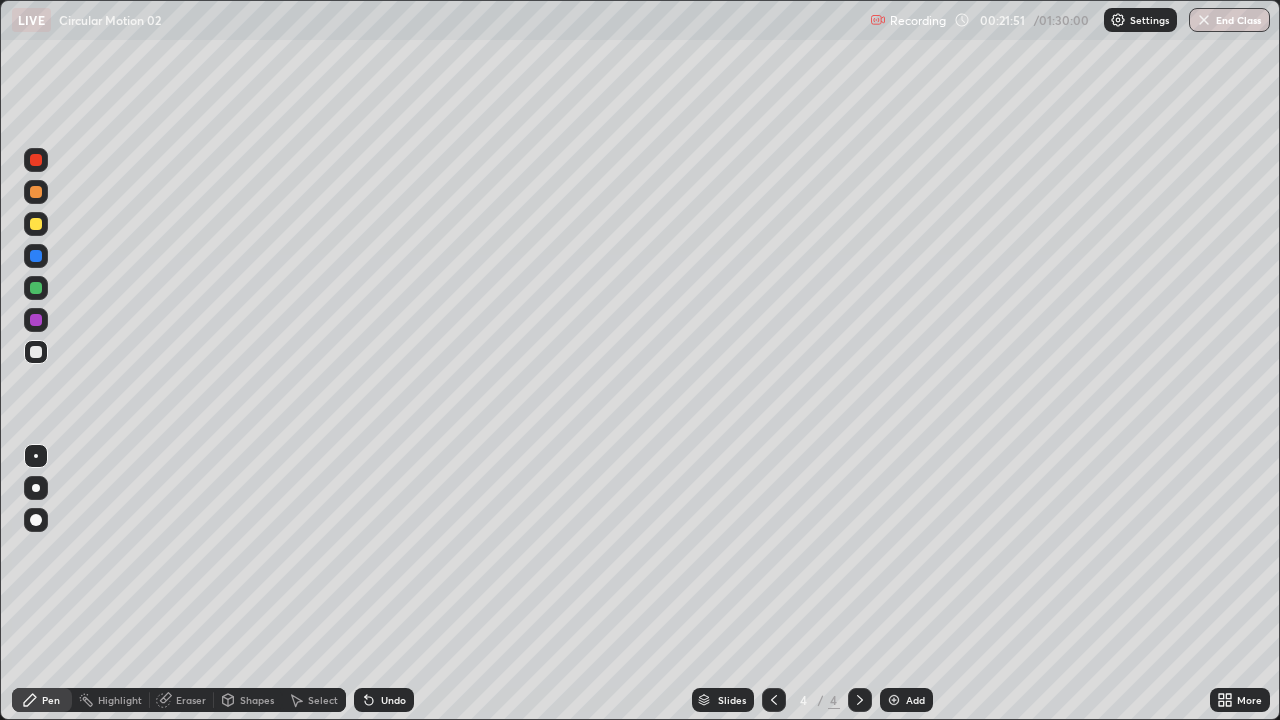 click at bounding box center (894, 700) 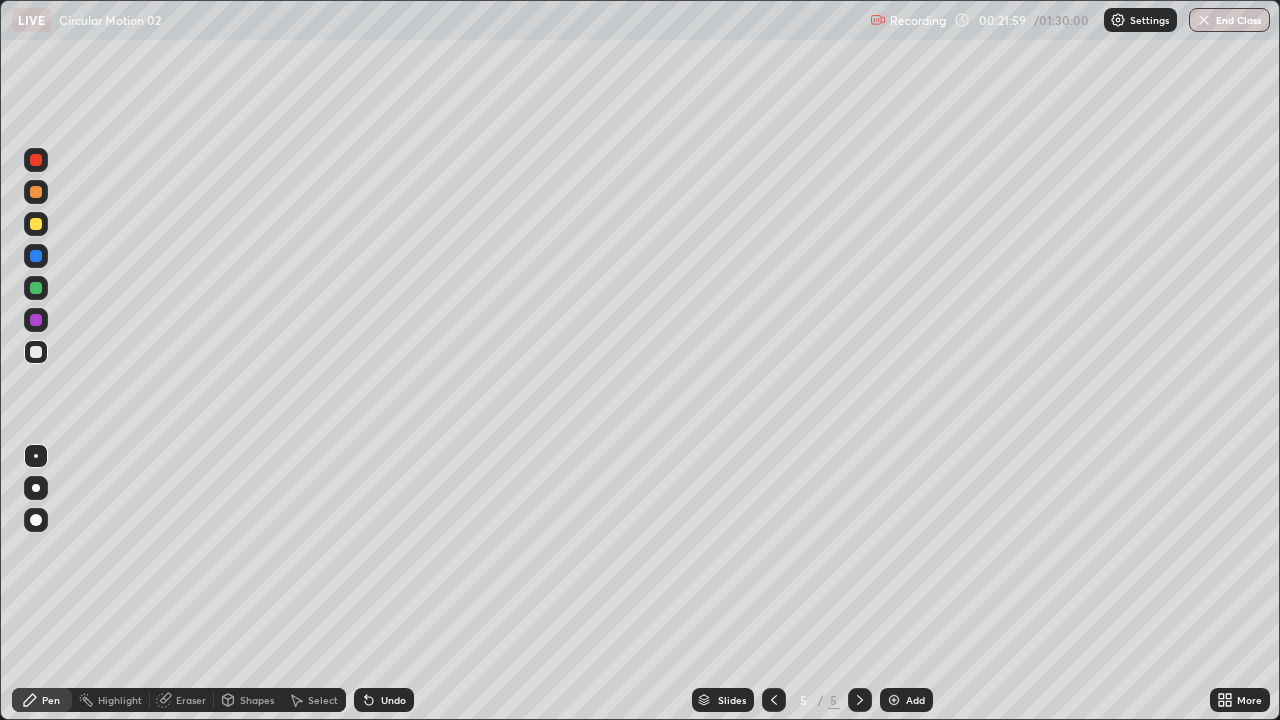 click at bounding box center (36, 352) 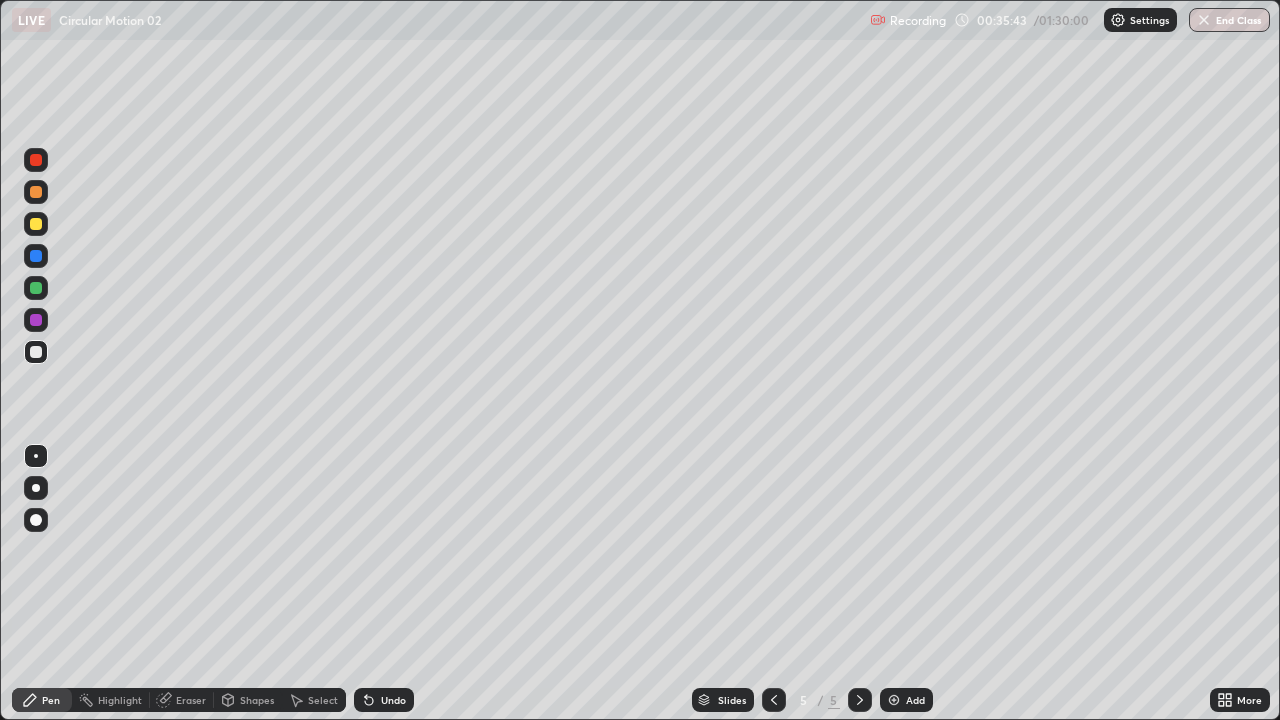 click on "End Class" at bounding box center (1229, 20) 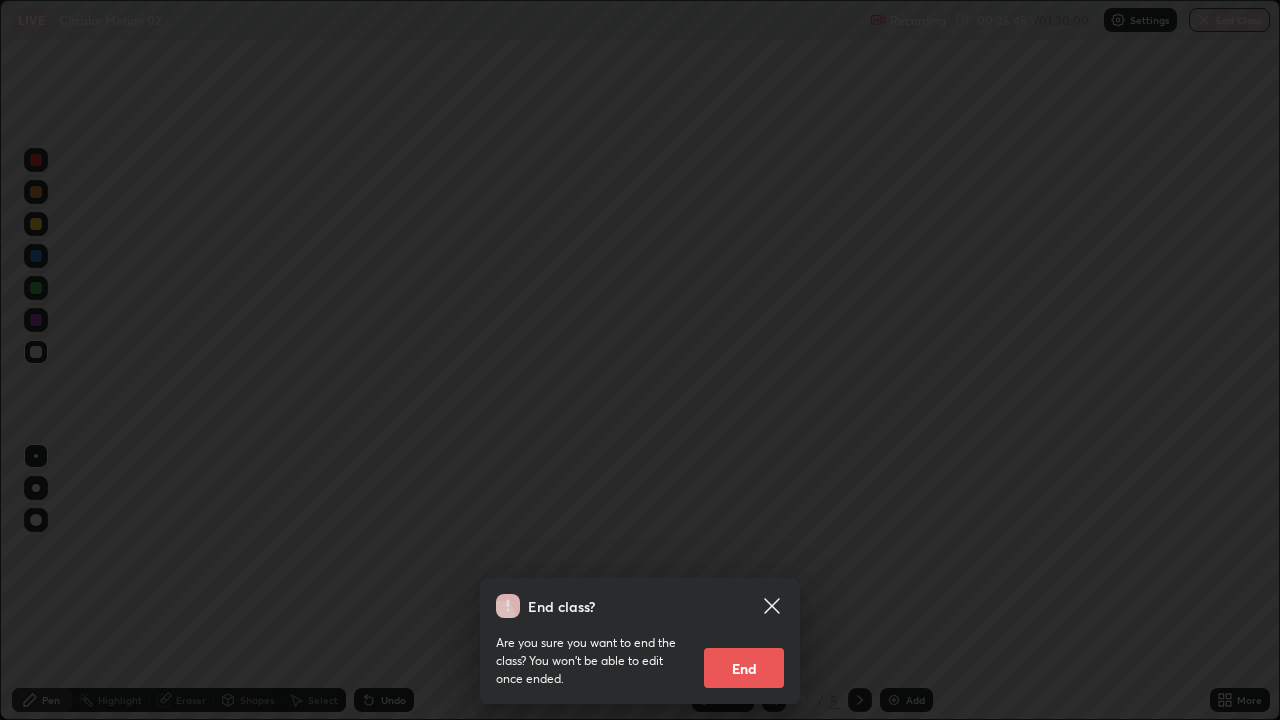 click on "End" at bounding box center (744, 668) 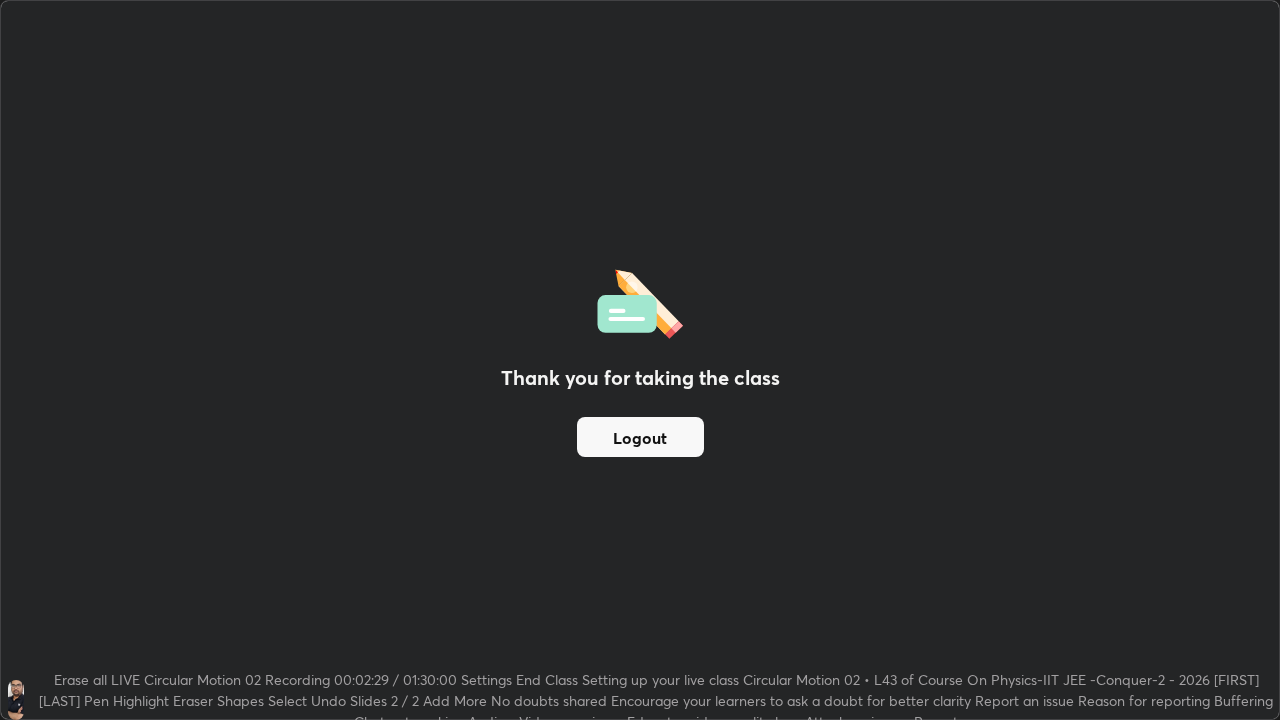 click on "Logout" at bounding box center (640, 437) 